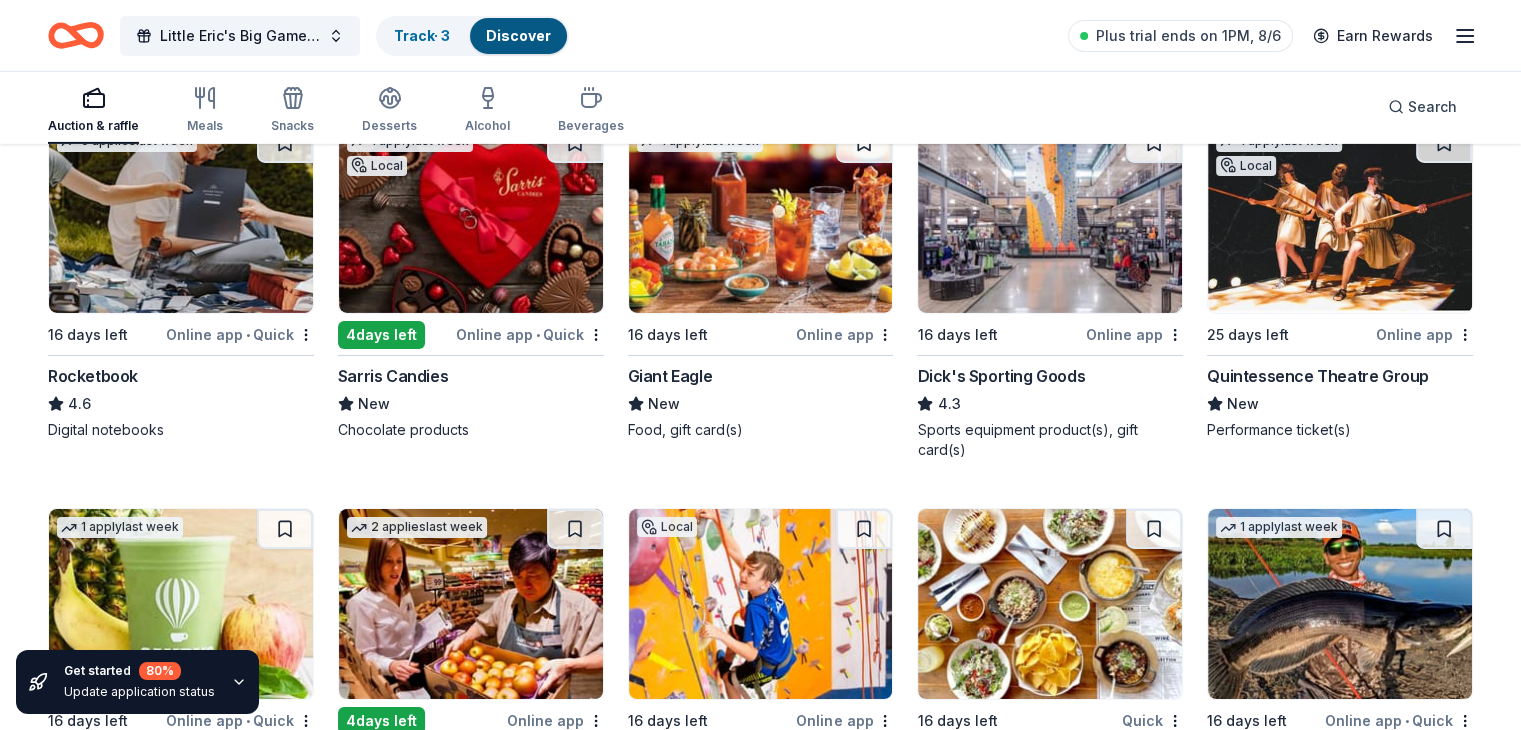 scroll, scrollTop: 6708, scrollLeft: 0, axis: vertical 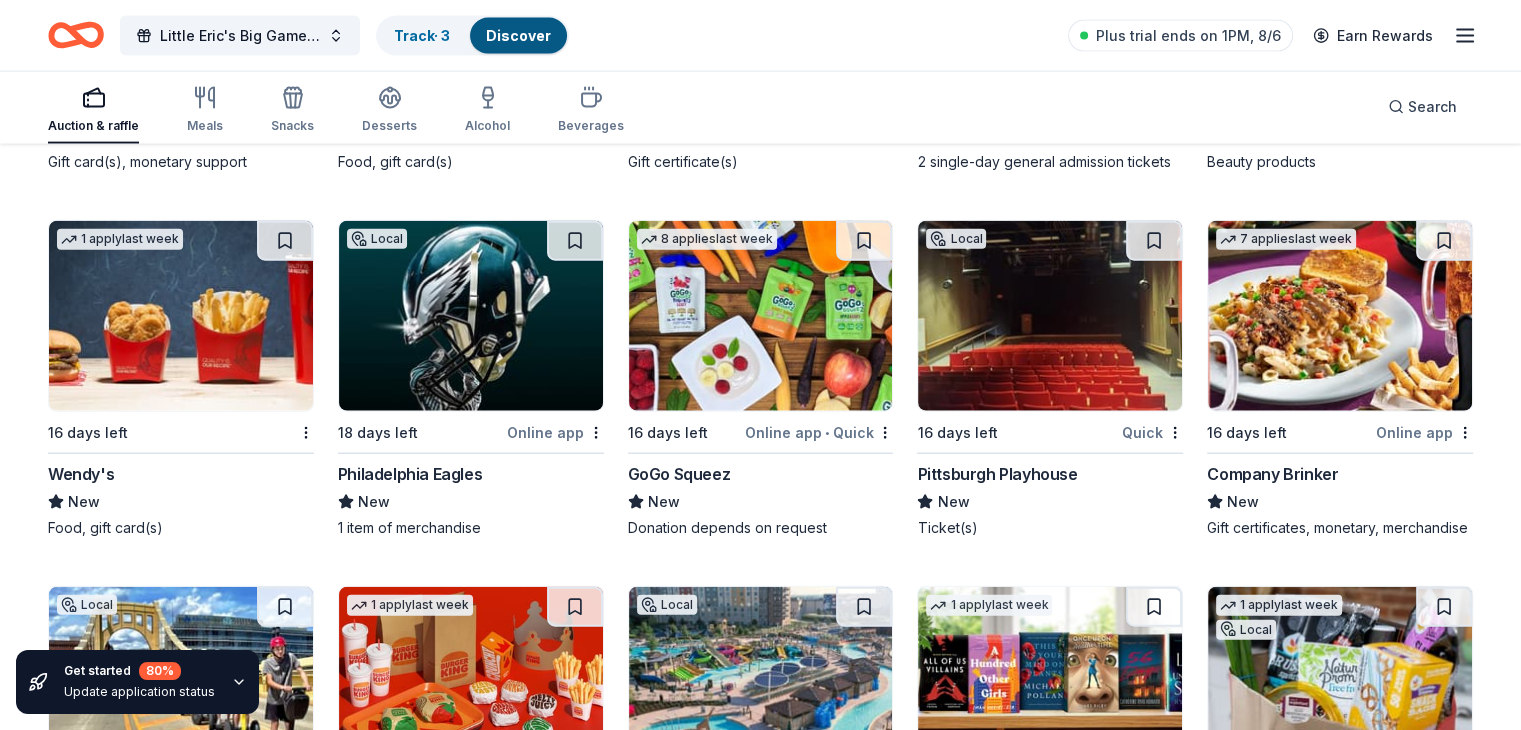 click at bounding box center (1340, 316) 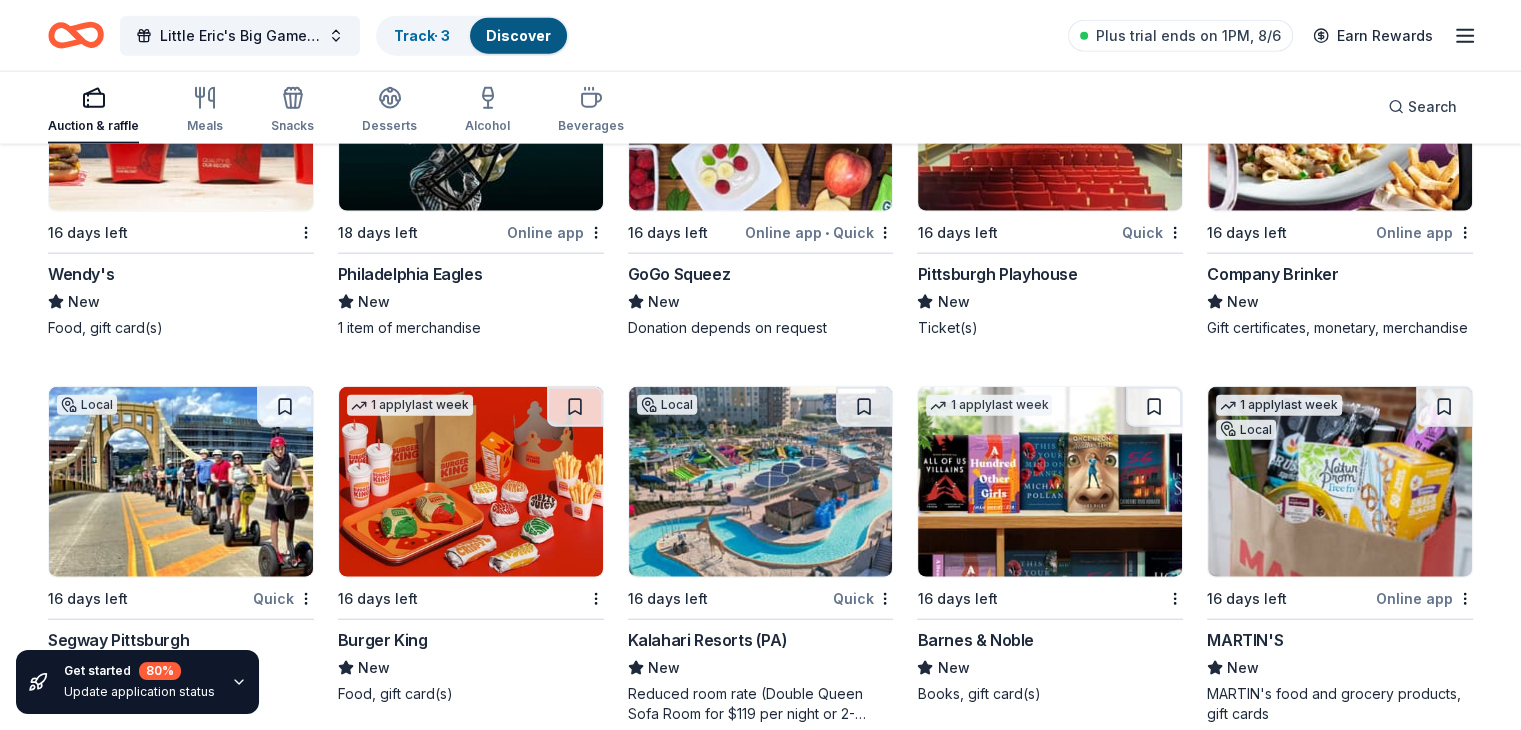 scroll, scrollTop: 12580, scrollLeft: 0, axis: vertical 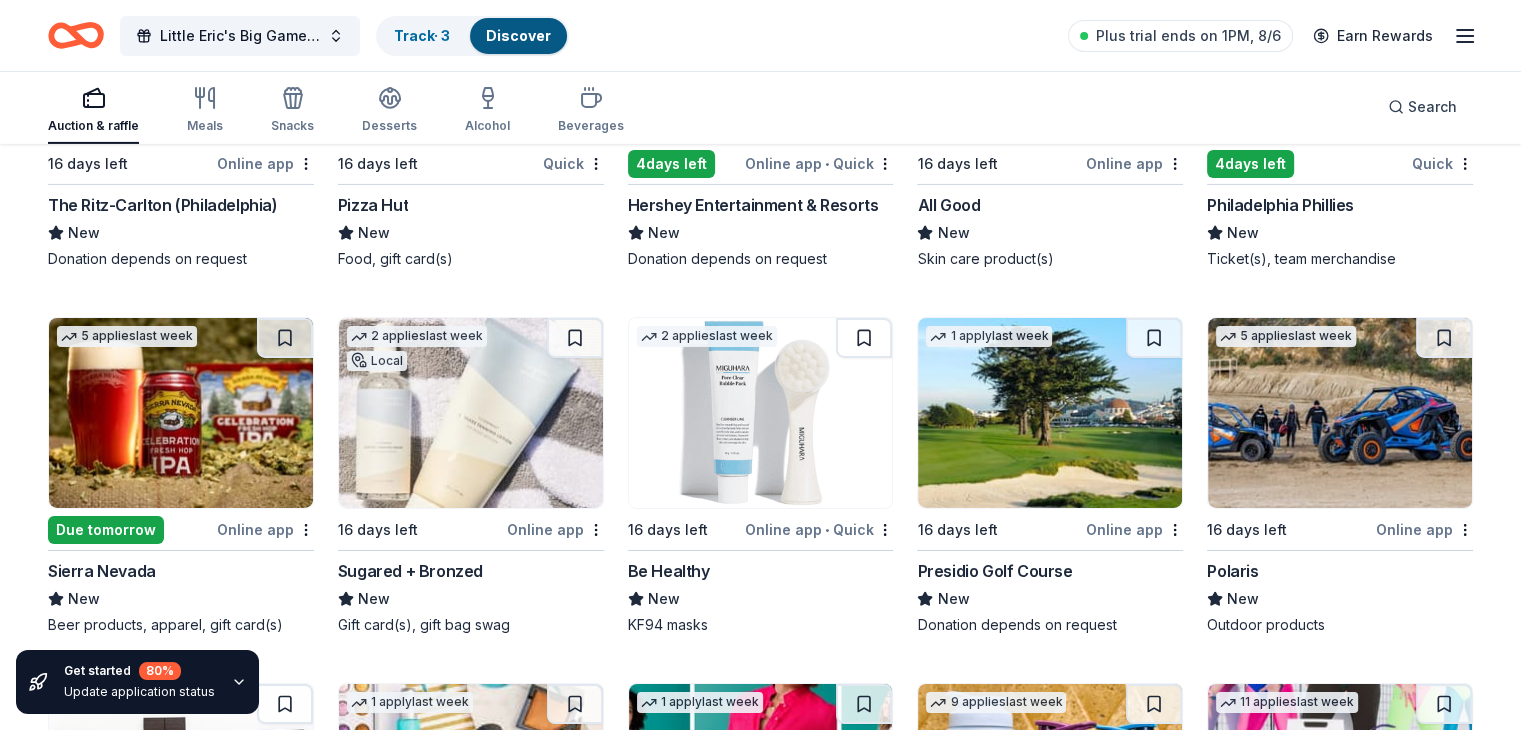 click on "16 days left" at bounding box center (130, 163) 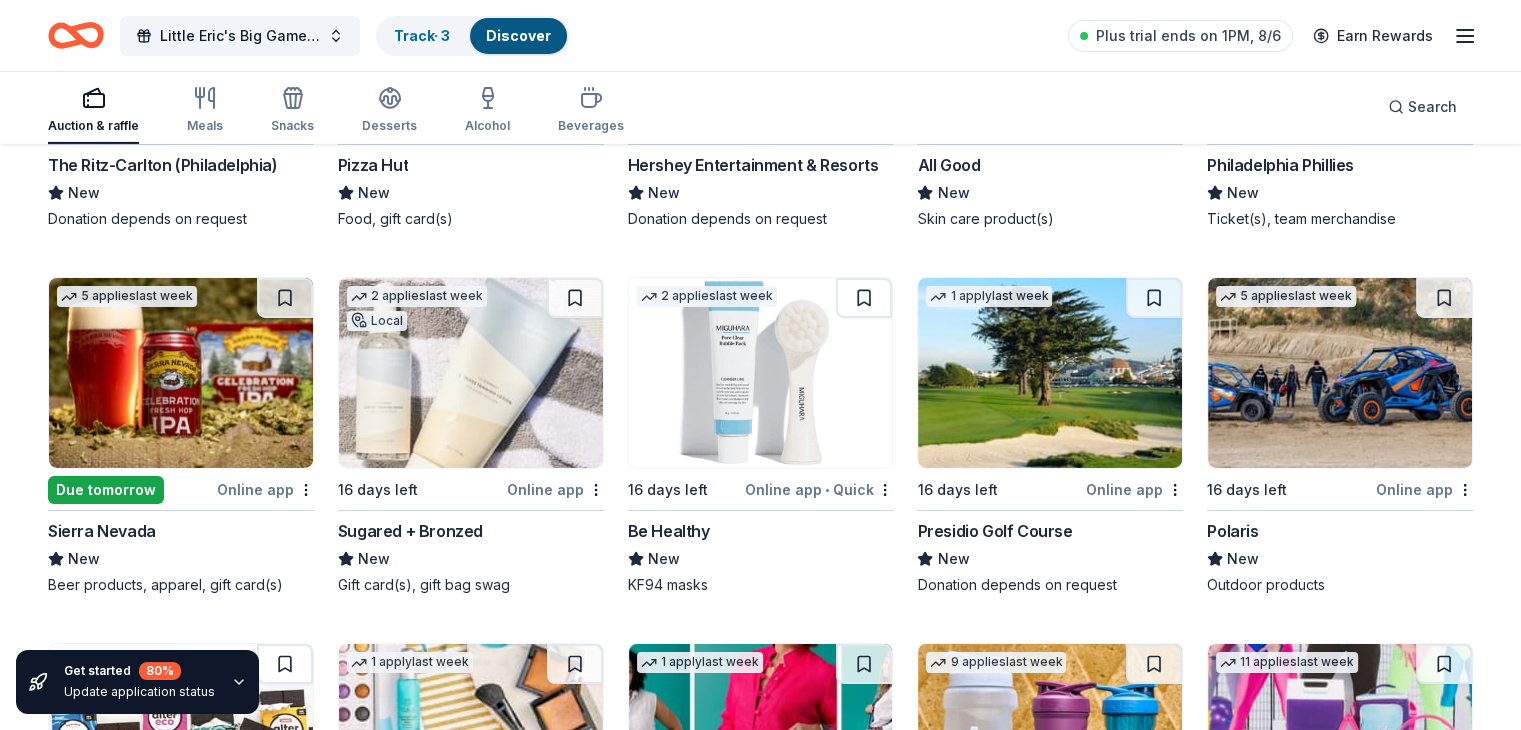 scroll, scrollTop: 14484, scrollLeft: 0, axis: vertical 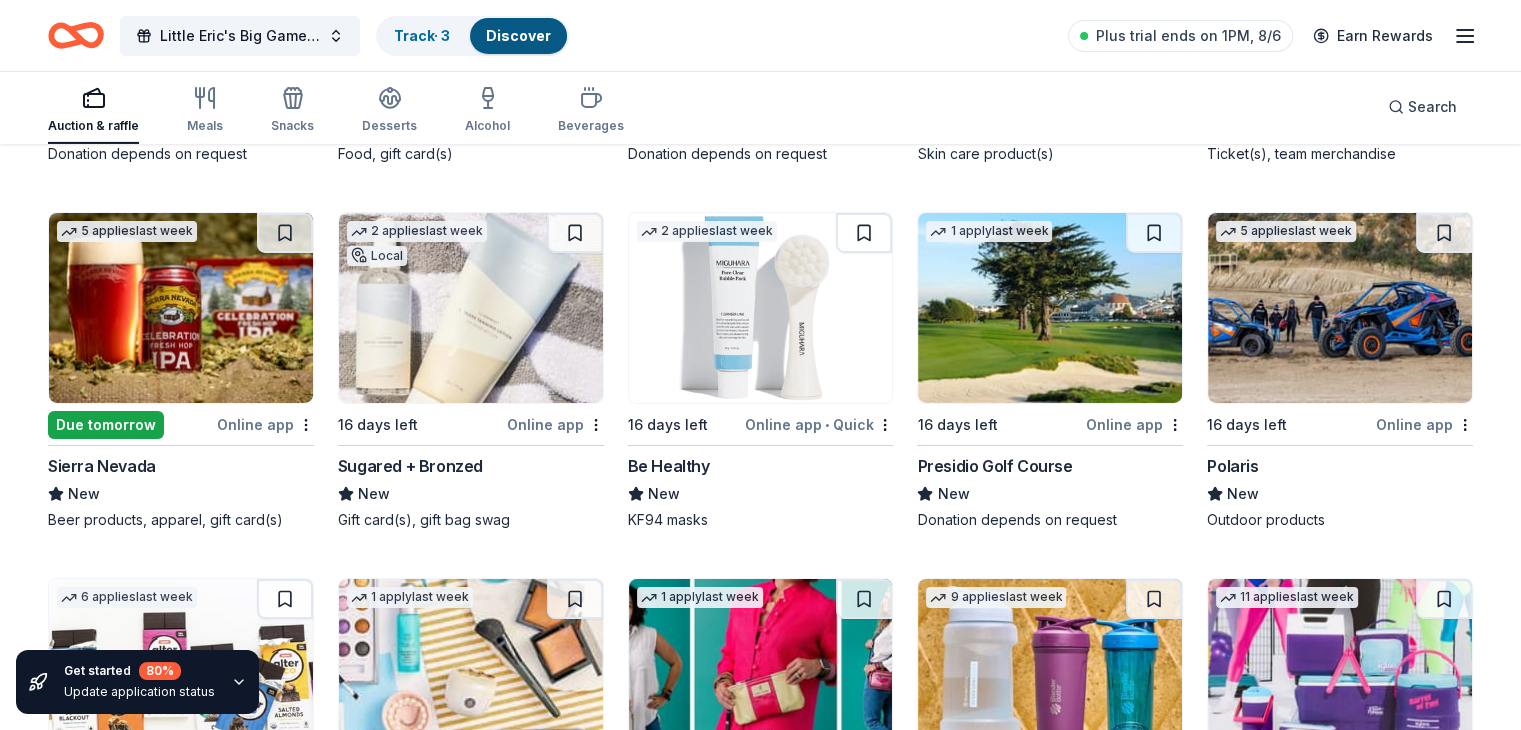 click at bounding box center [761, 308] 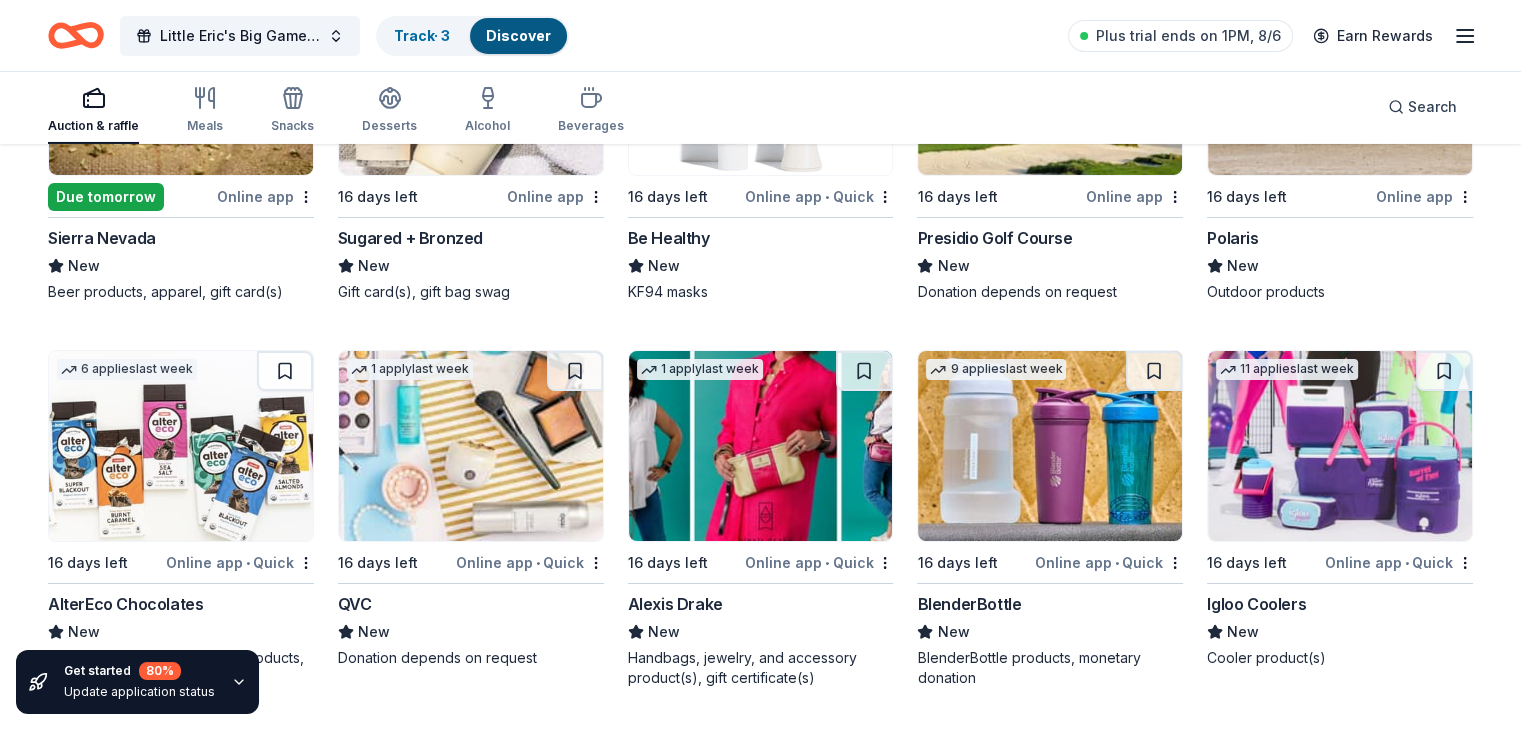 scroll, scrollTop: 14858, scrollLeft: 0, axis: vertical 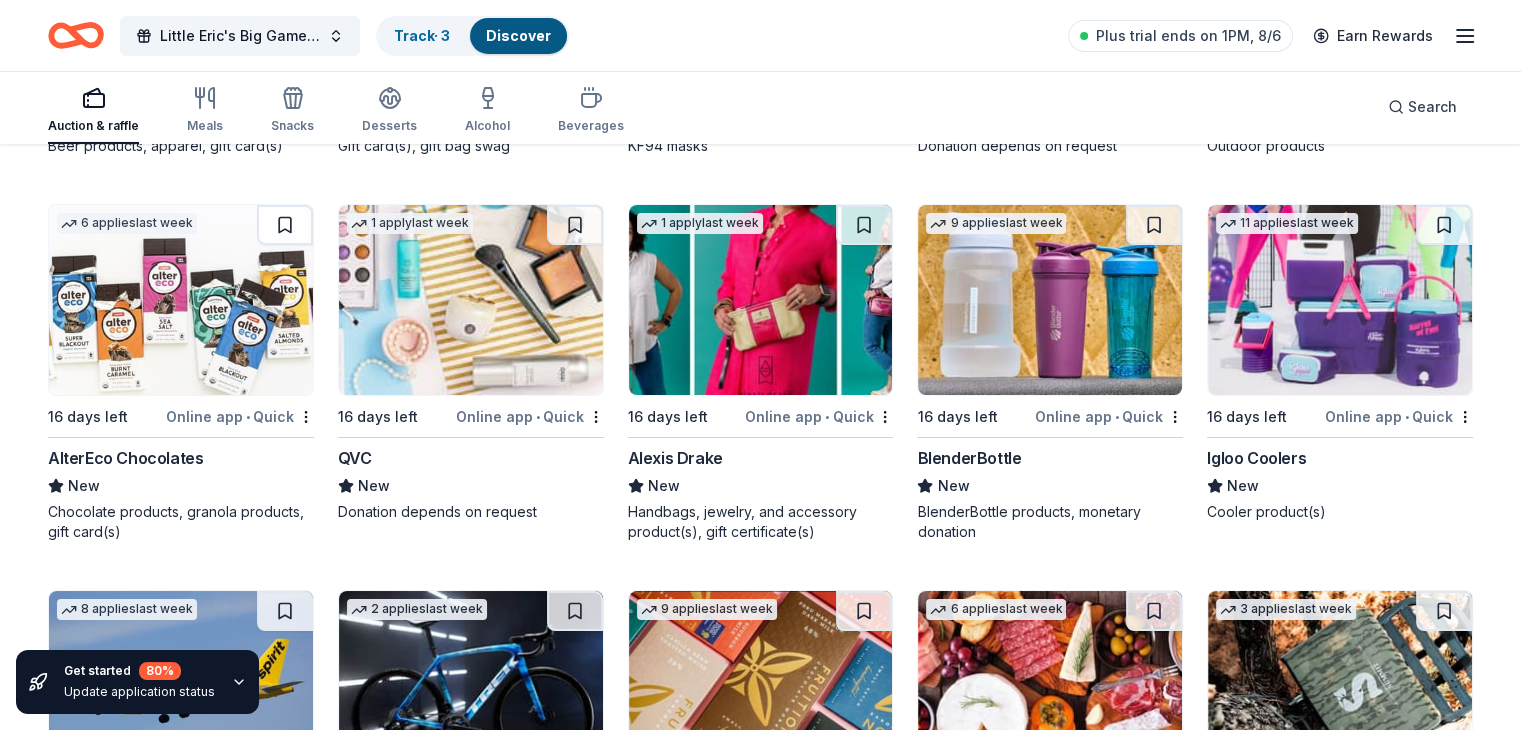 click at bounding box center (761, 300) 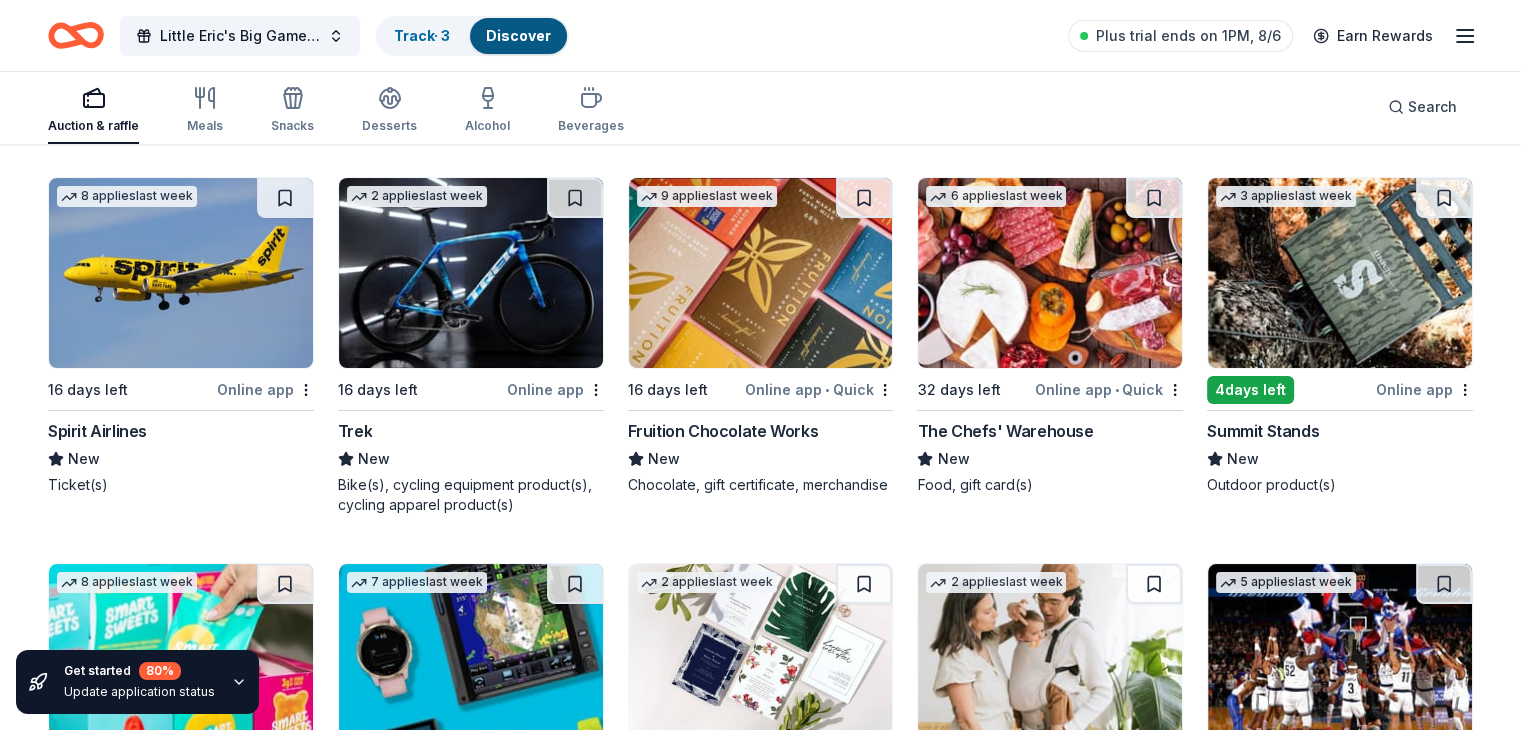 scroll, scrollTop: 15284, scrollLeft: 0, axis: vertical 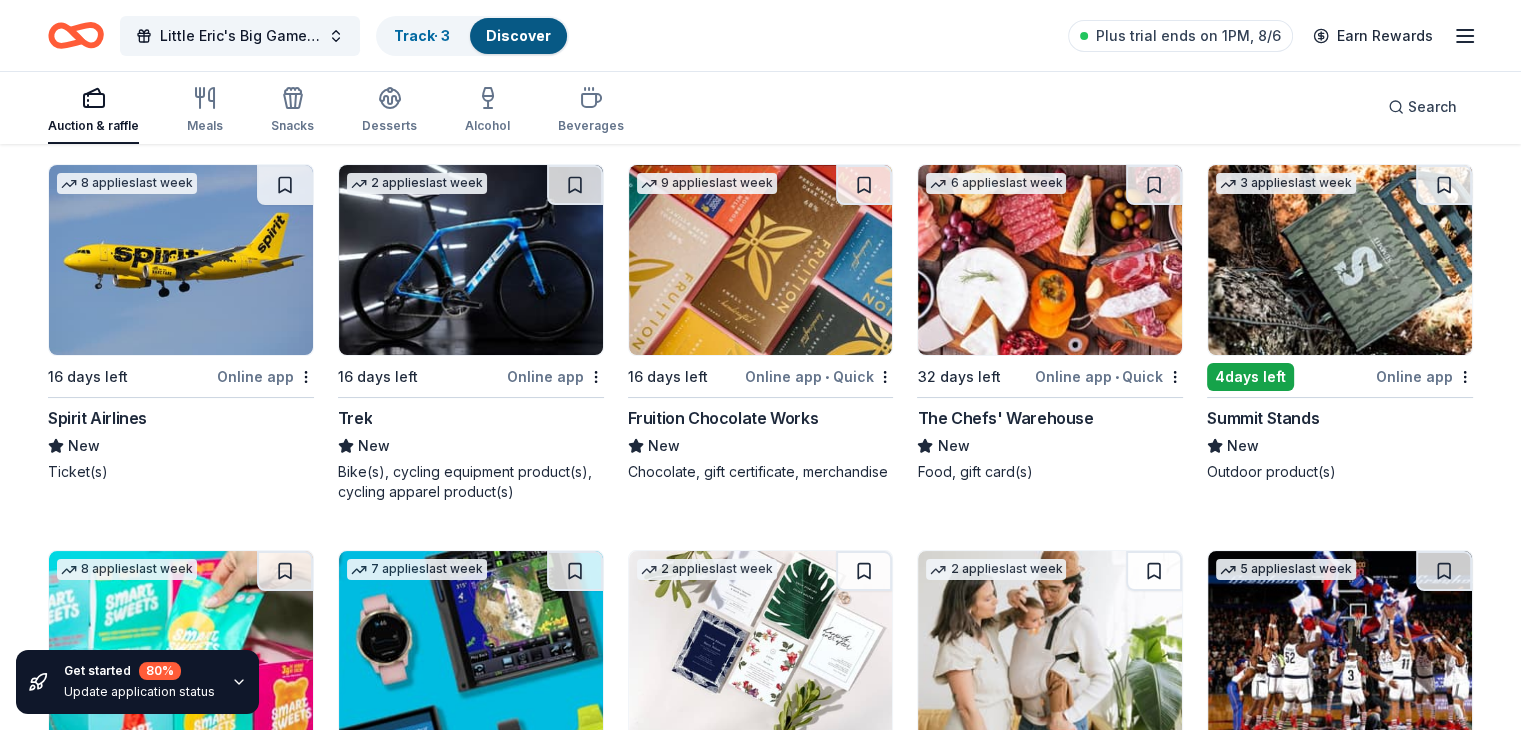 click at bounding box center (181, 260) 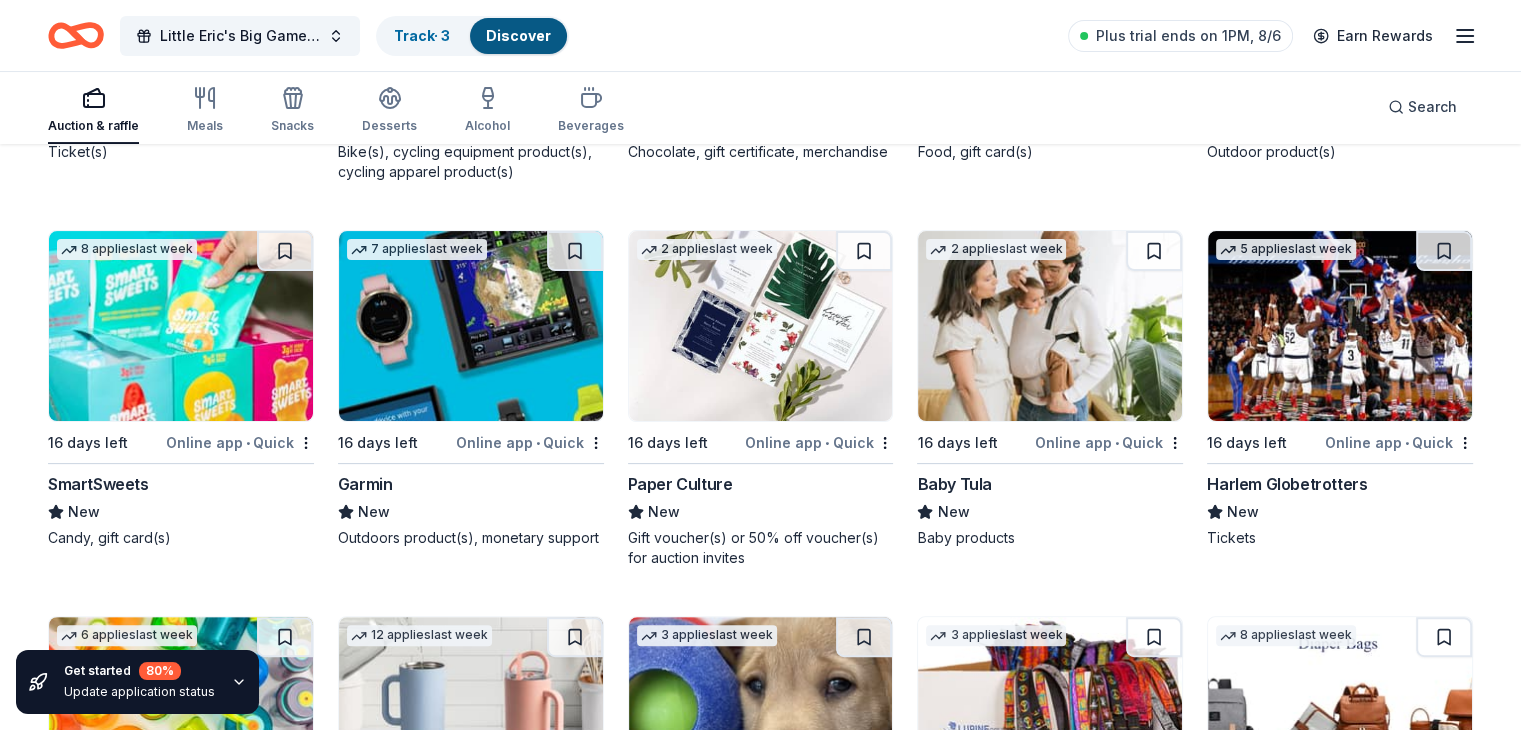 scroll, scrollTop: 15617, scrollLeft: 0, axis: vertical 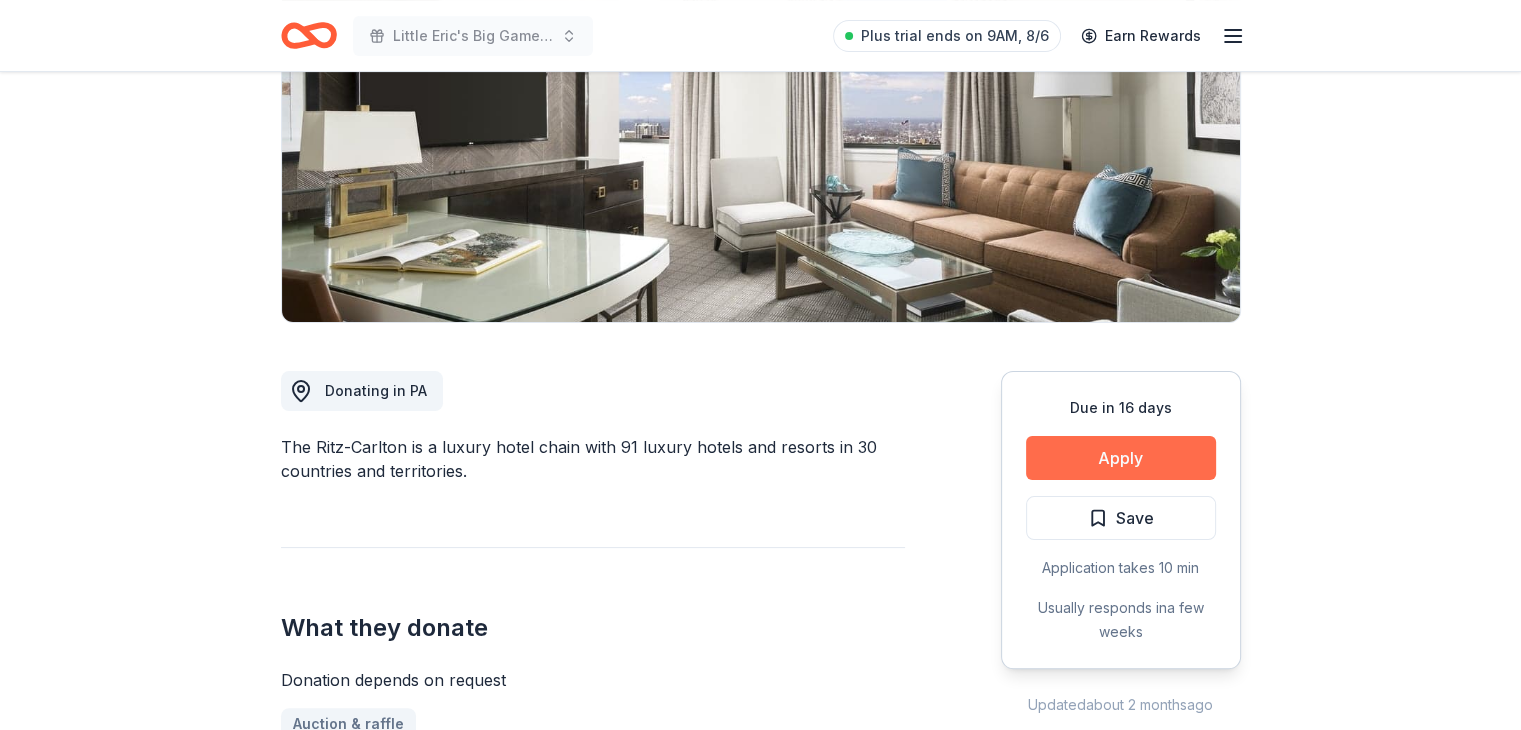 click on "Apply" at bounding box center [1121, 458] 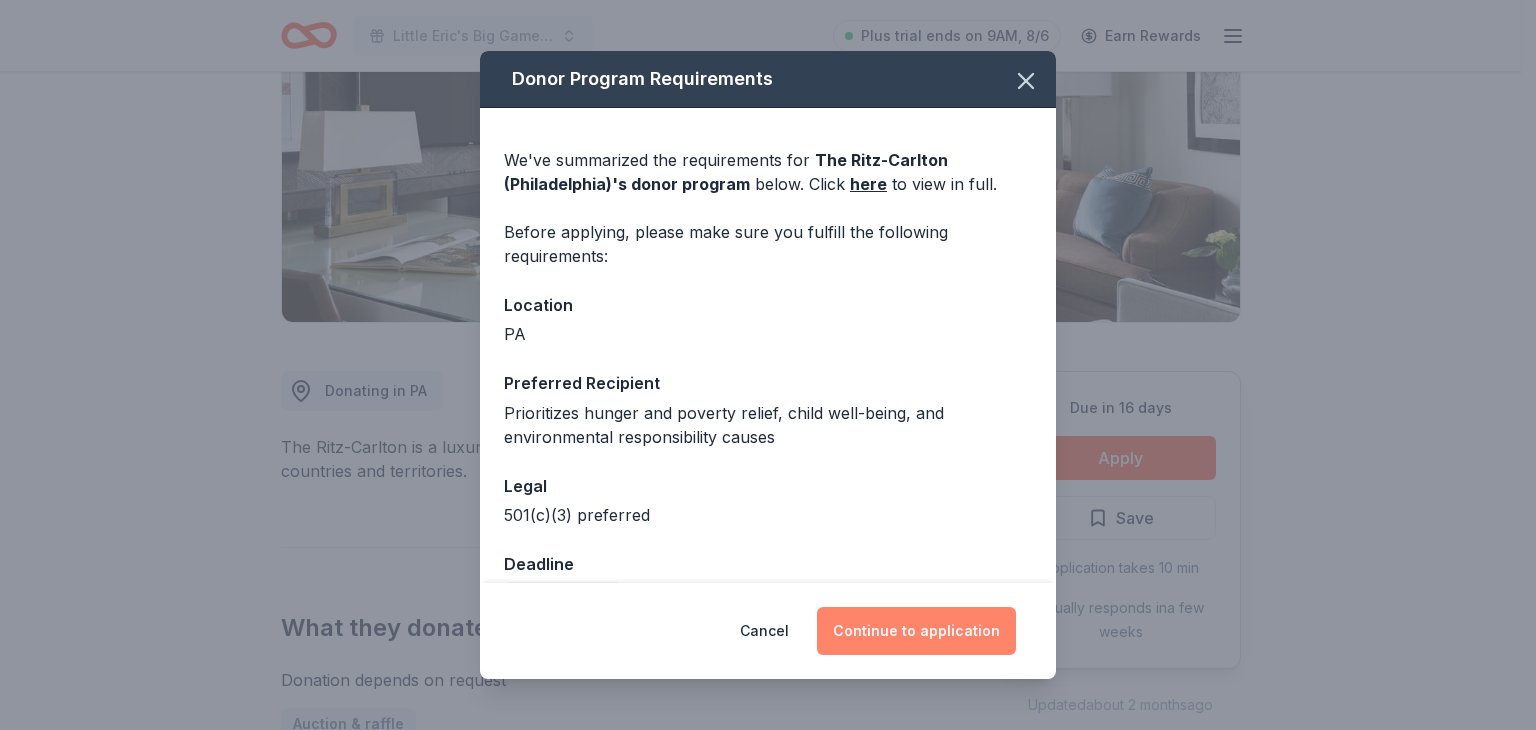 click on "Continue to application" at bounding box center [916, 631] 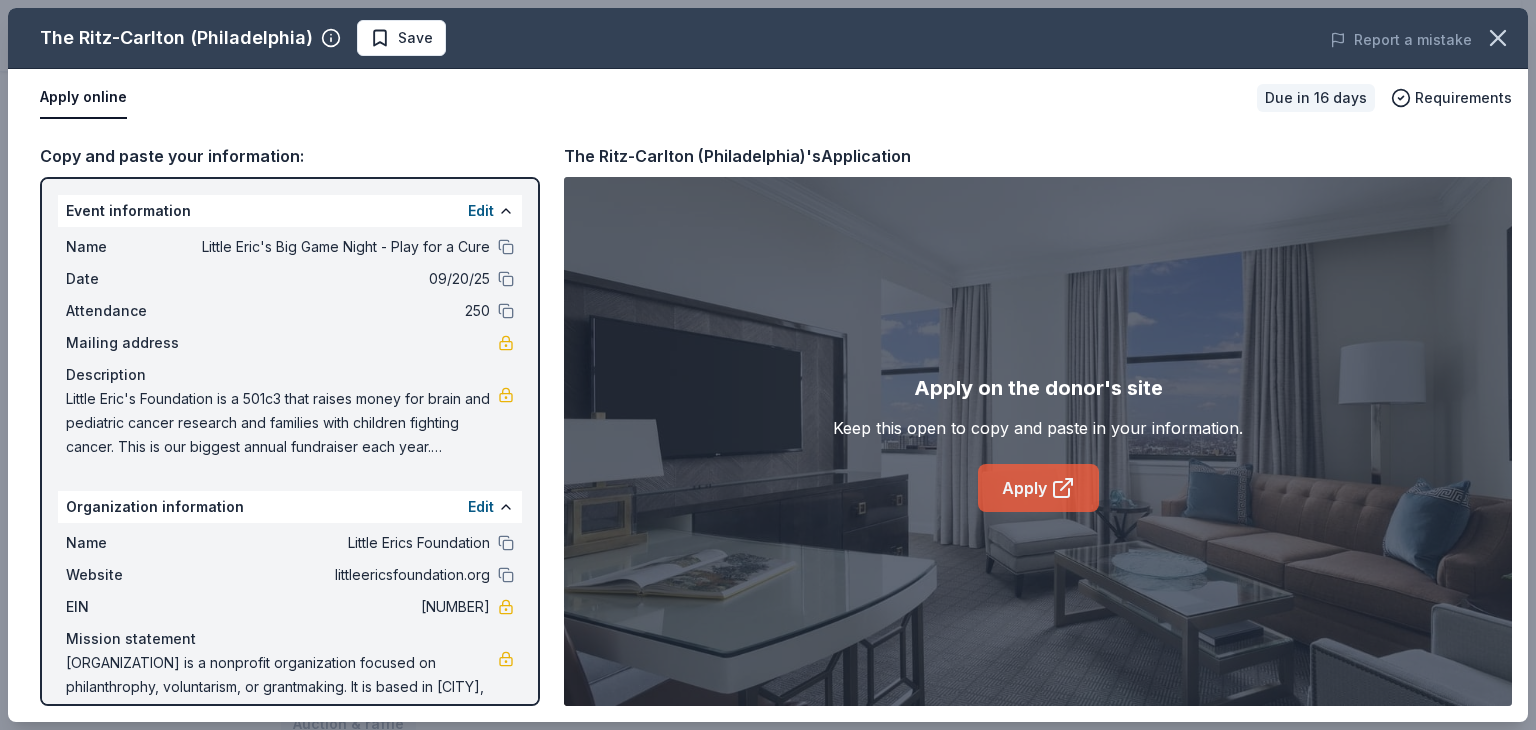 click on "Apply" at bounding box center [1038, 488] 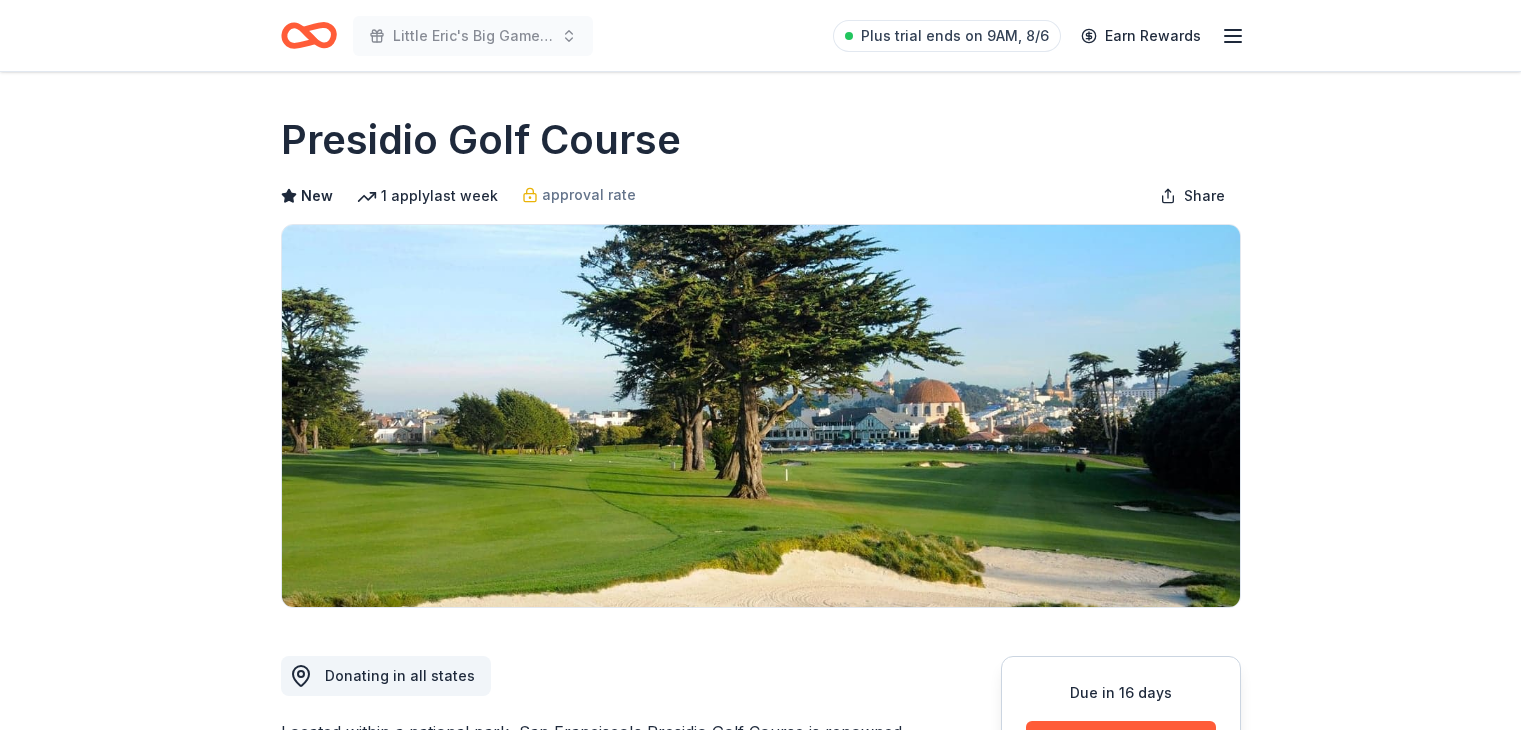 scroll, scrollTop: 0, scrollLeft: 0, axis: both 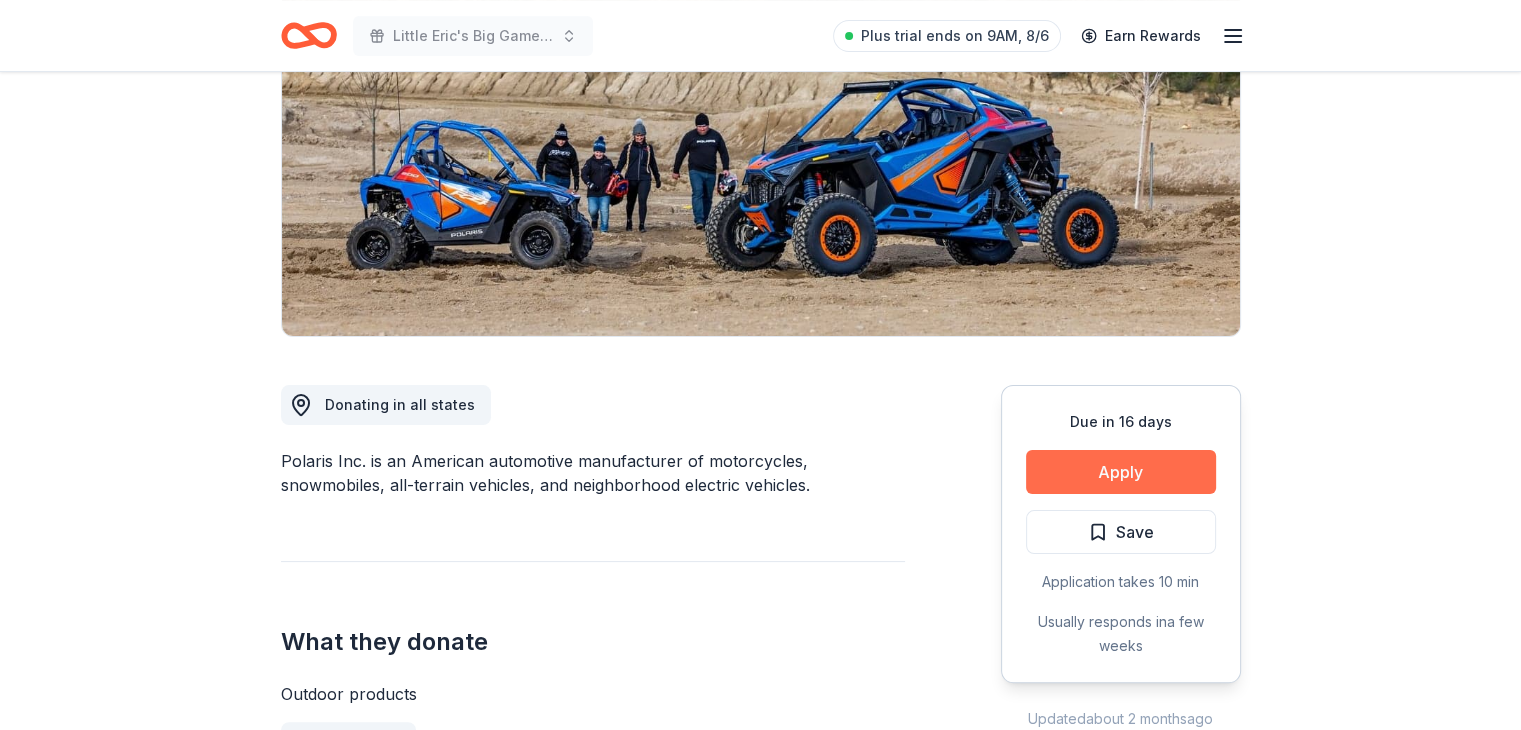click on "Apply" at bounding box center [1121, 472] 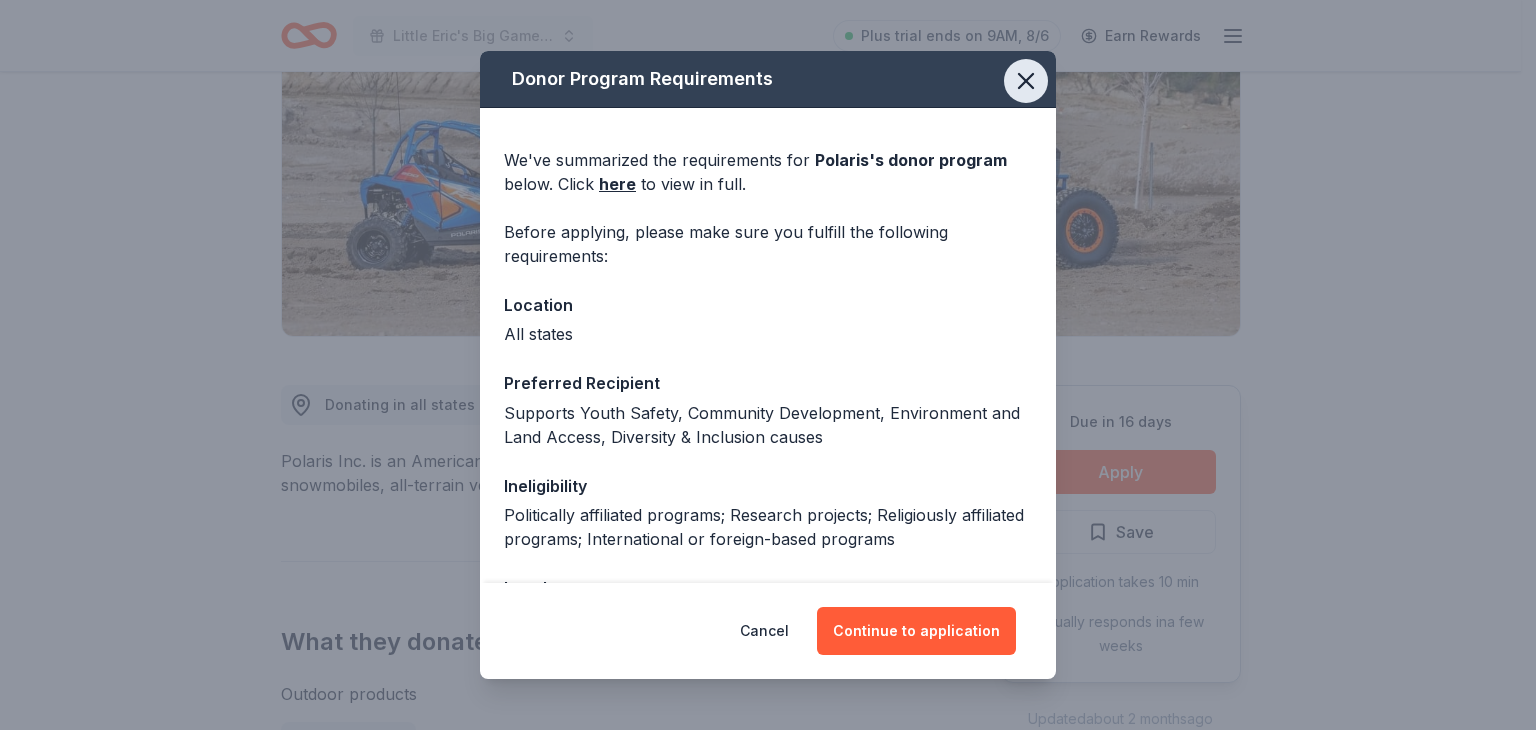 click 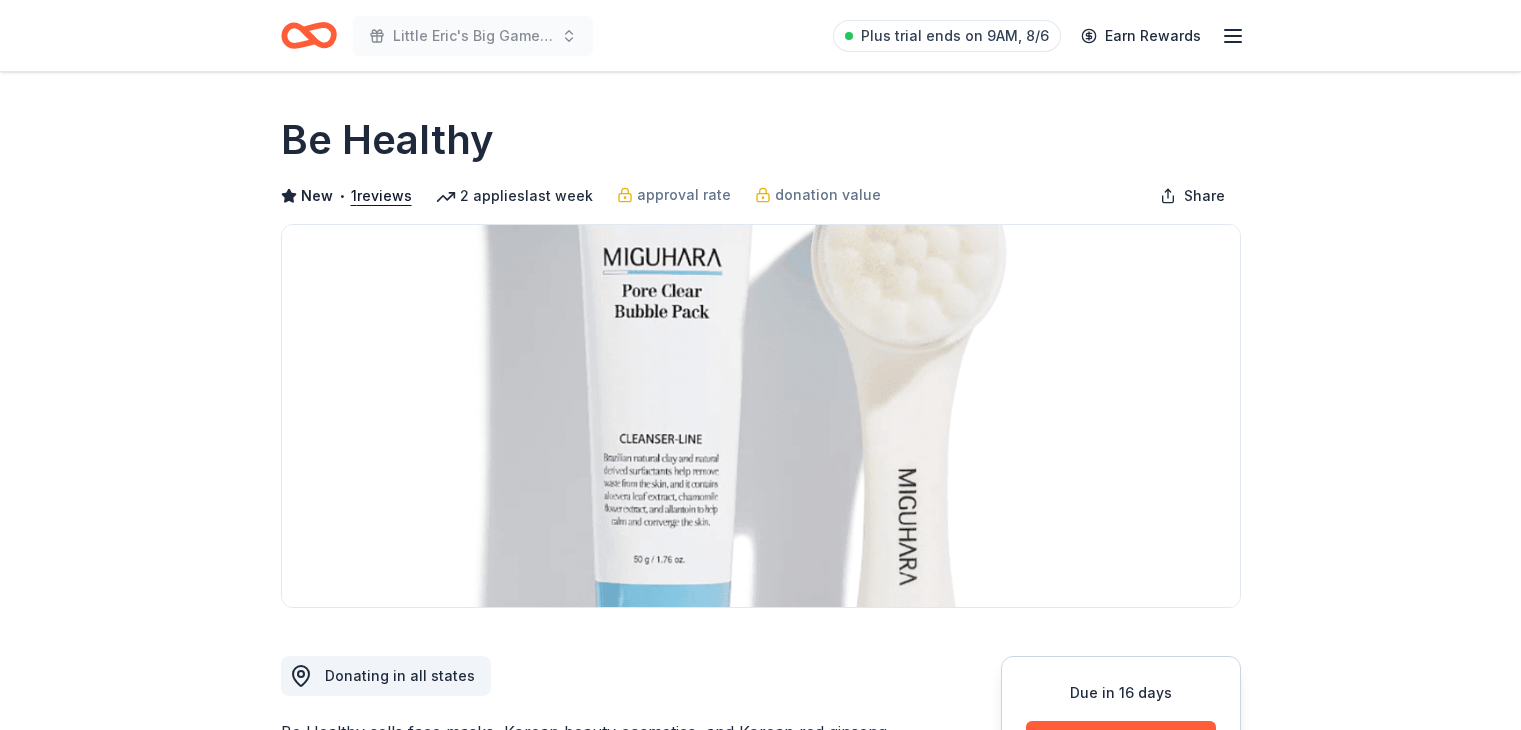 scroll, scrollTop: 0, scrollLeft: 0, axis: both 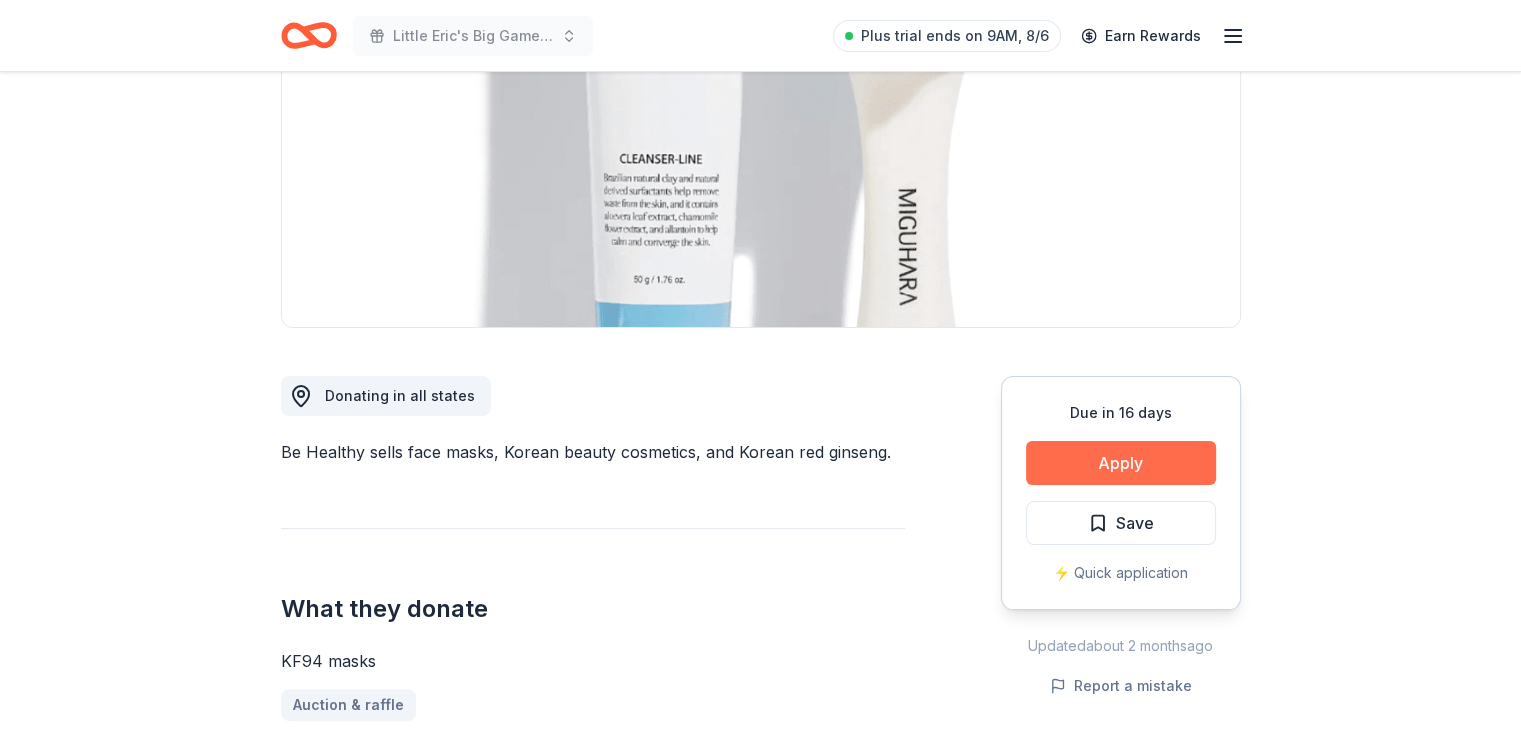 click on "Apply" at bounding box center (1121, 463) 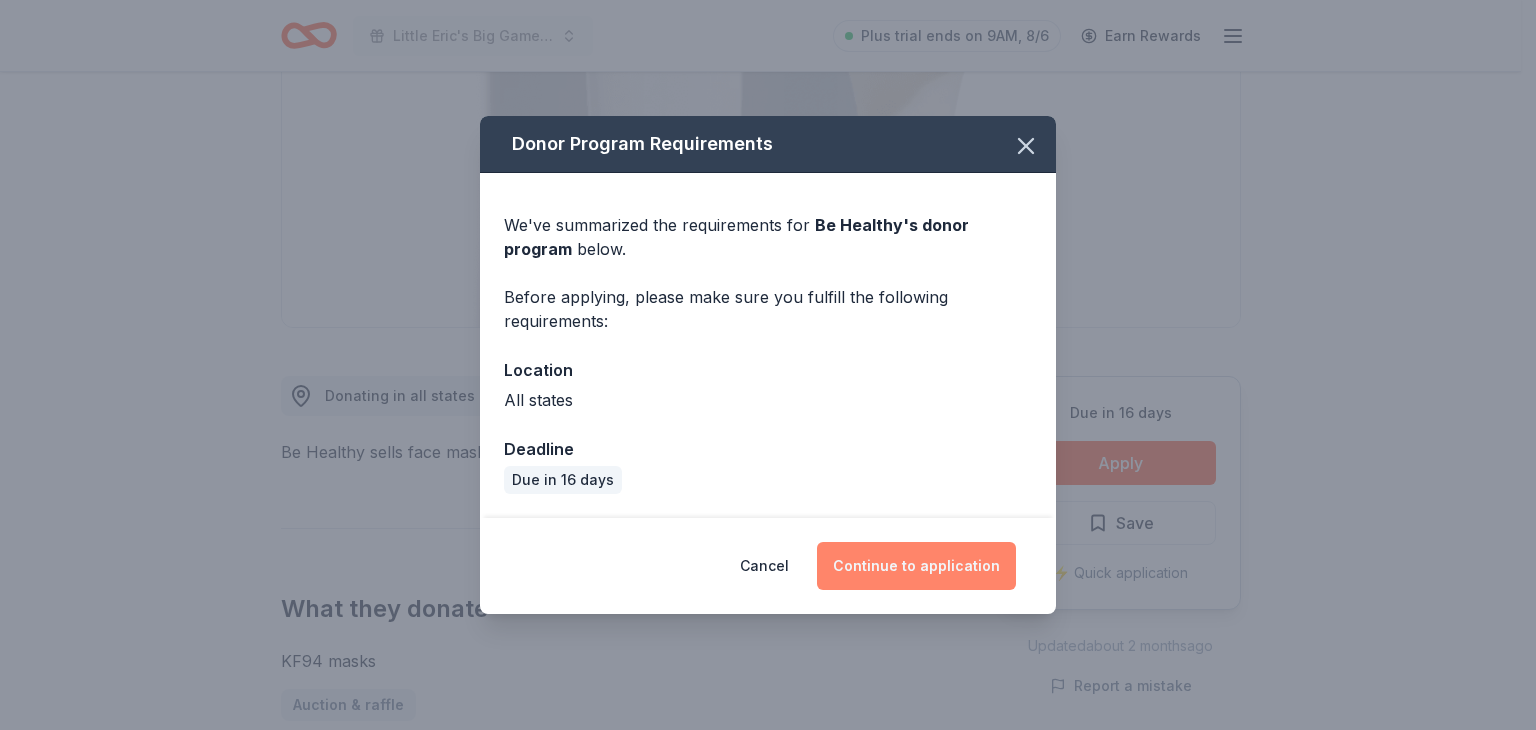 click on "Continue to application" at bounding box center [916, 566] 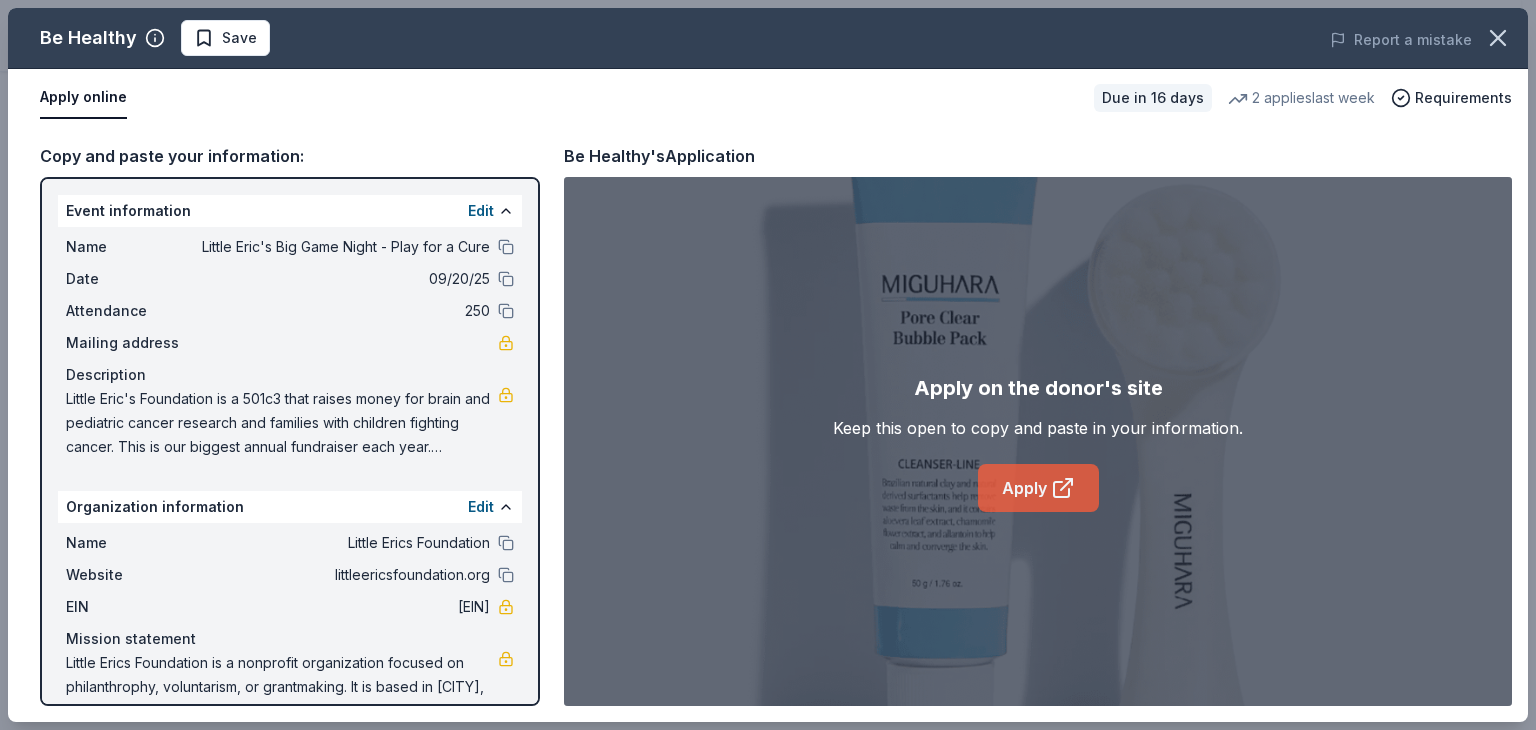 click on "Apply" at bounding box center [1038, 488] 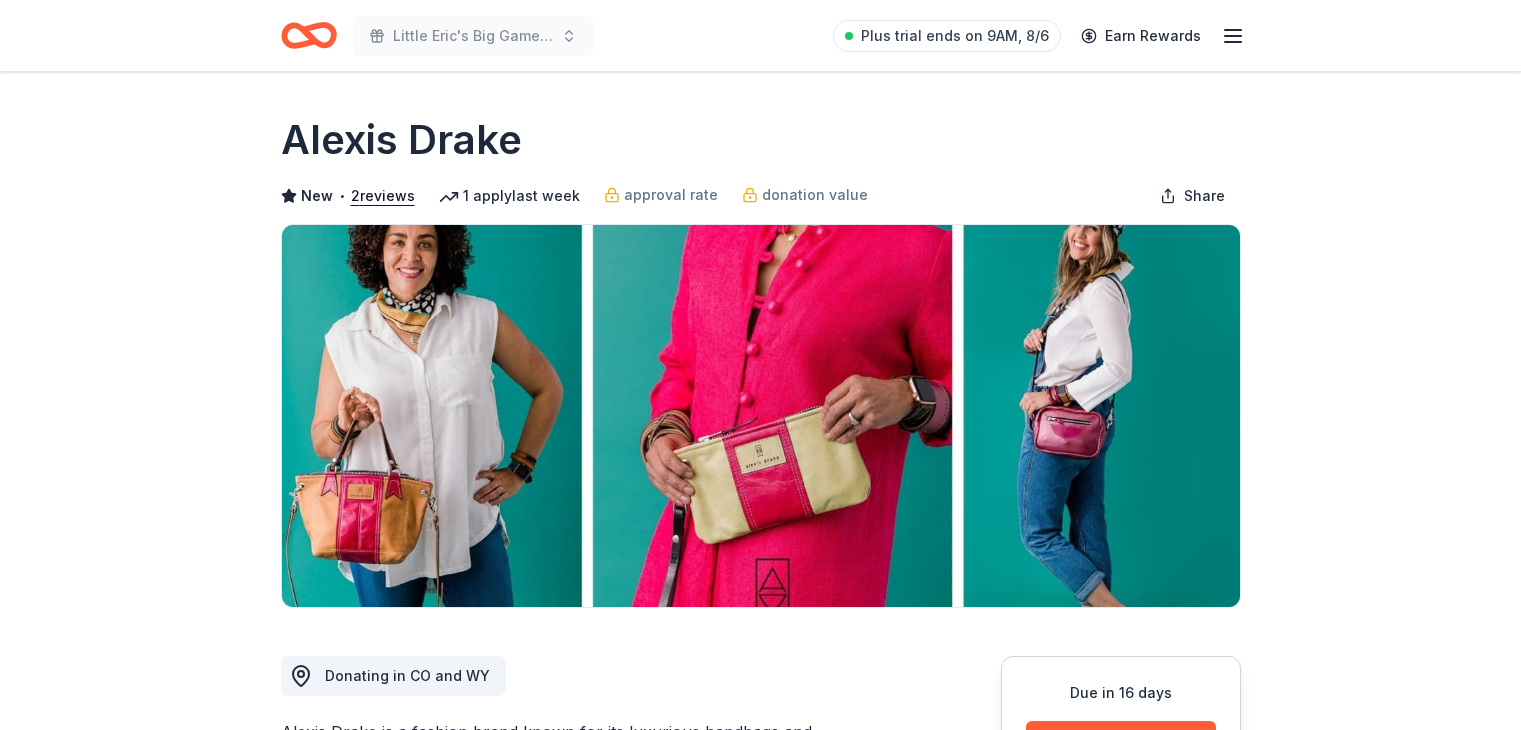 scroll, scrollTop: 0, scrollLeft: 0, axis: both 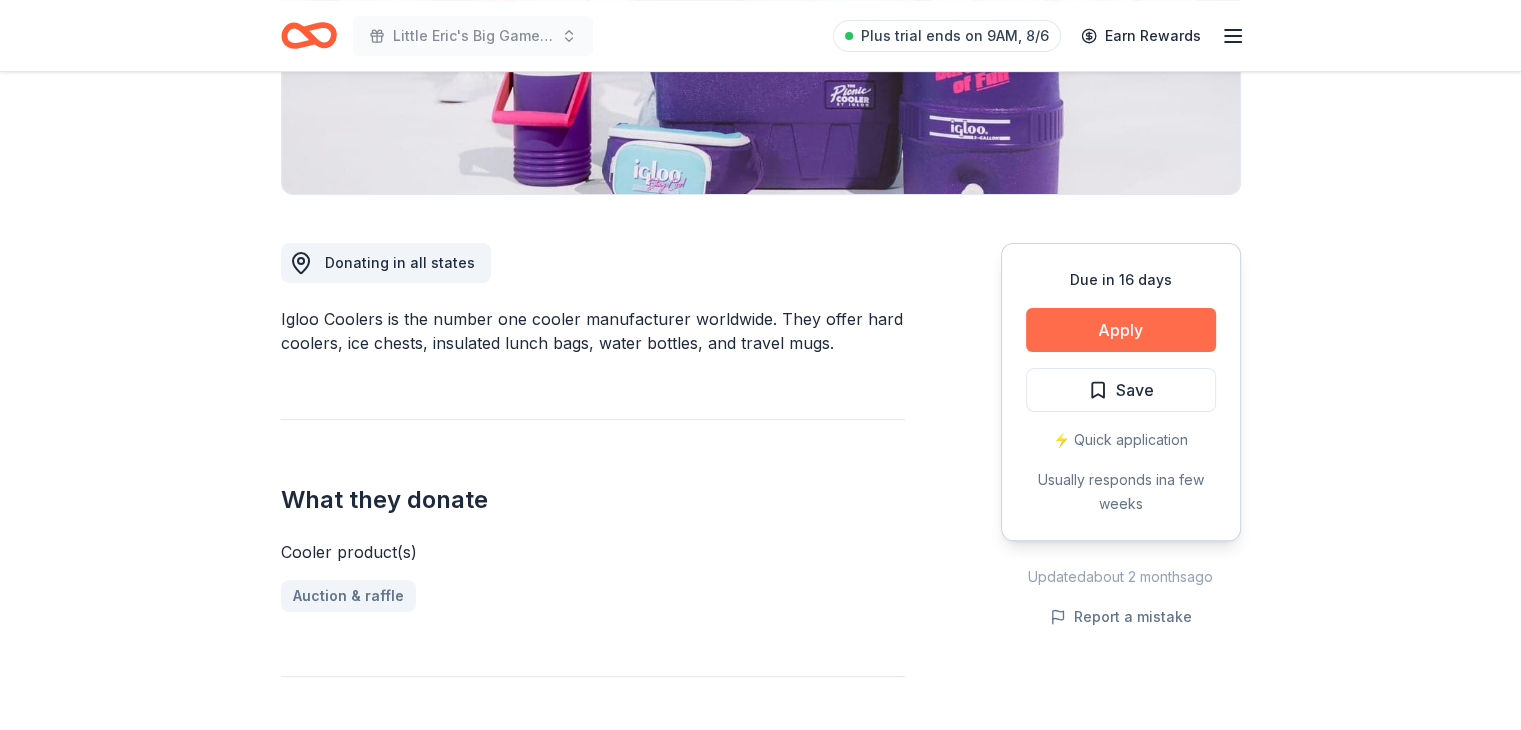 click on "Apply" at bounding box center [1121, 330] 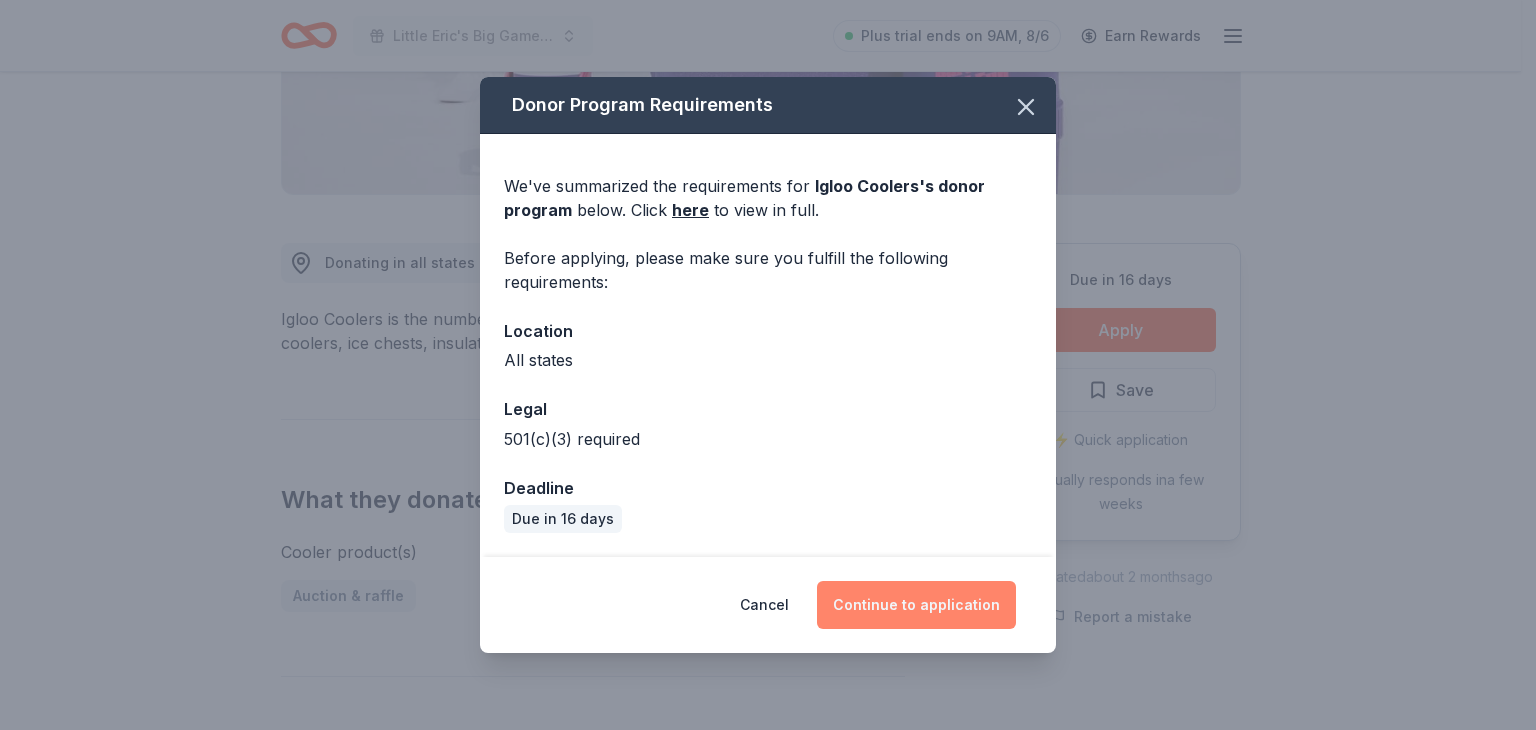 click on "Continue to application" at bounding box center (916, 605) 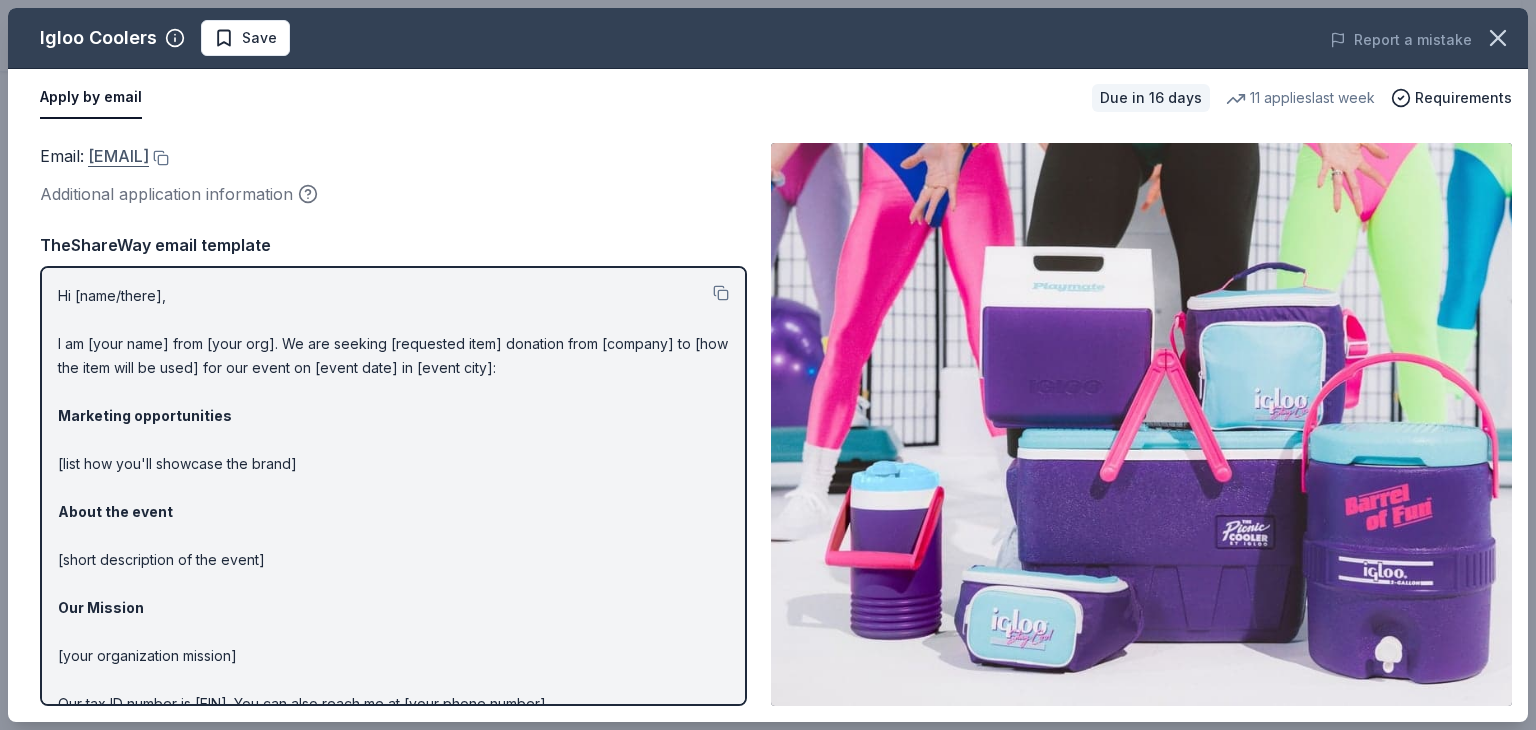 click on "donations@igloocorp.com" at bounding box center (118, 156) 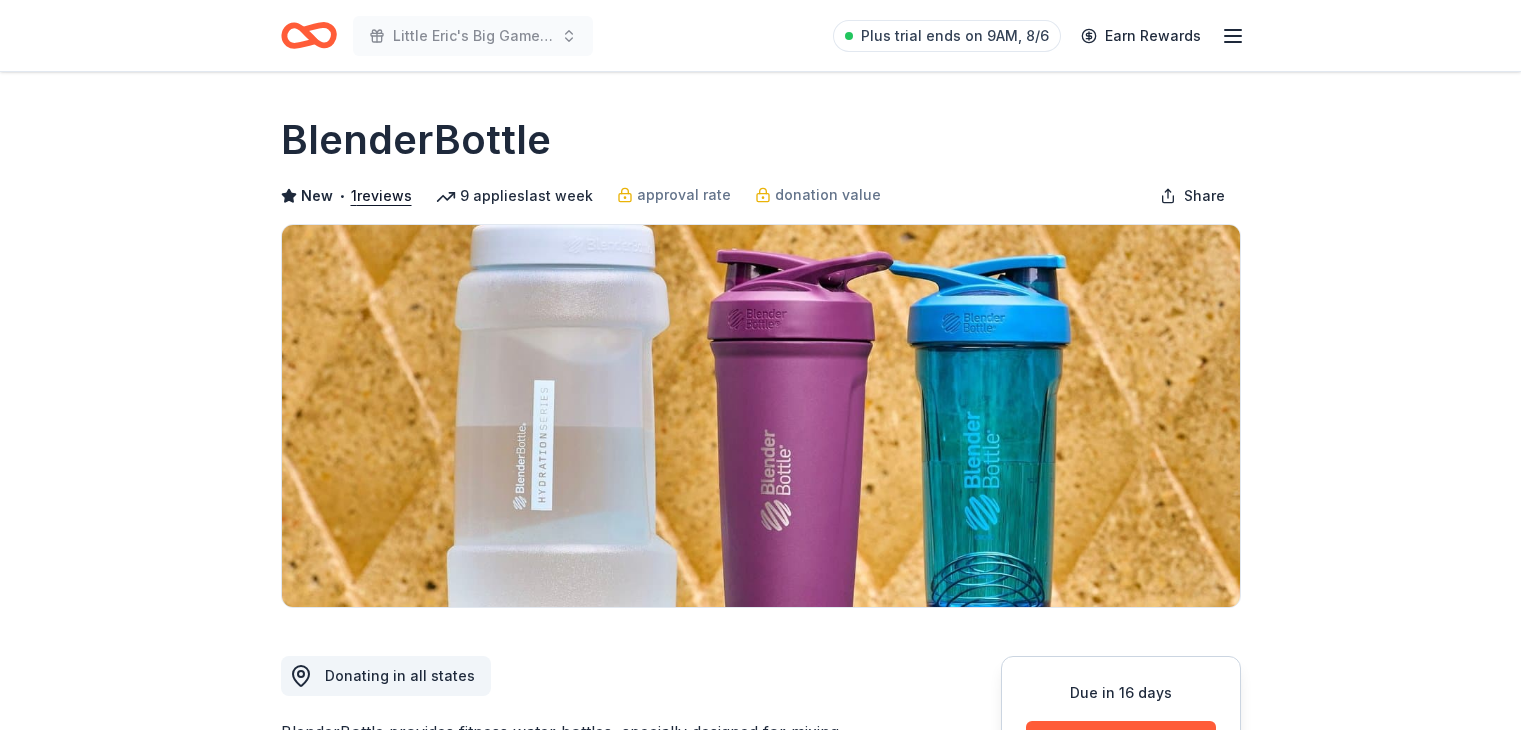 scroll, scrollTop: 0, scrollLeft: 0, axis: both 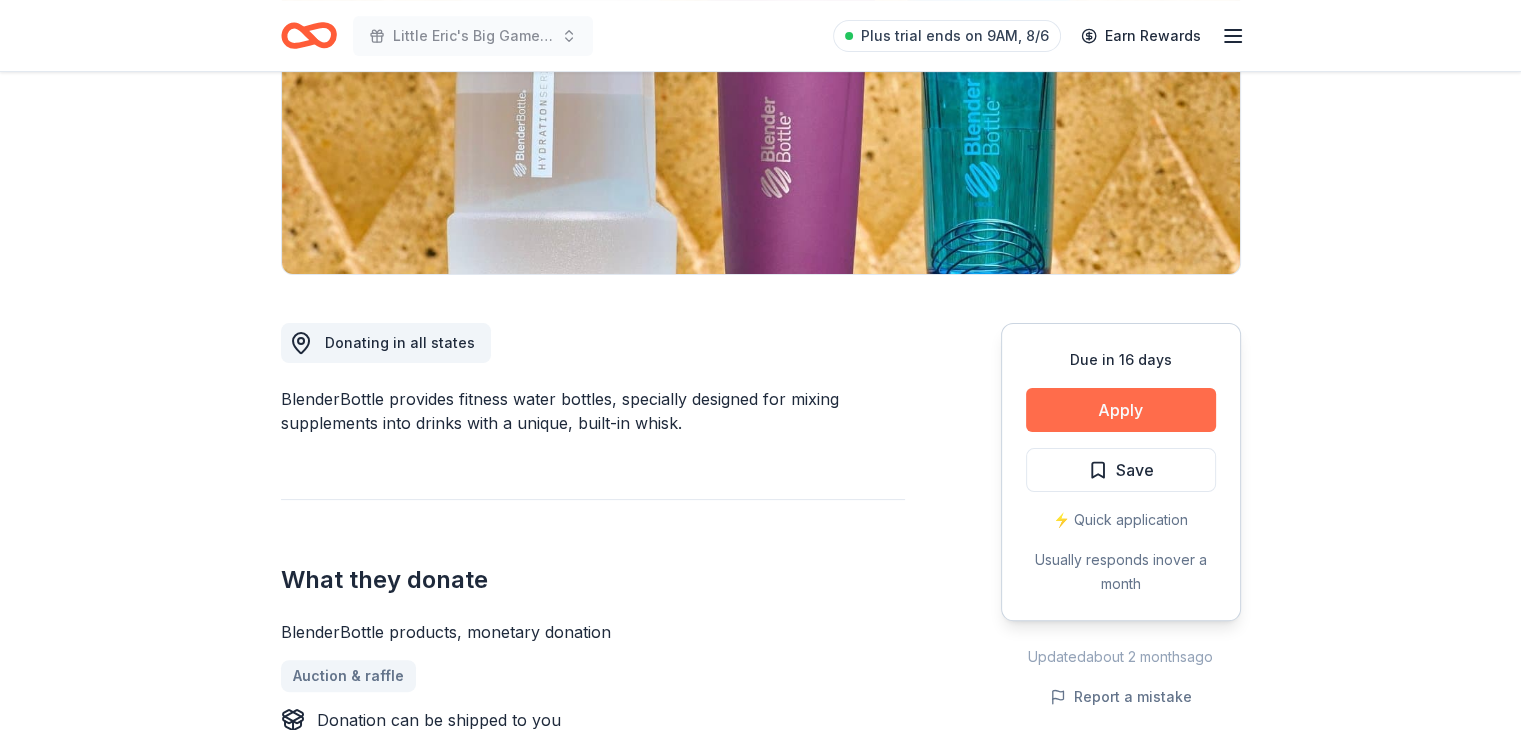 click on "Apply" at bounding box center [1121, 410] 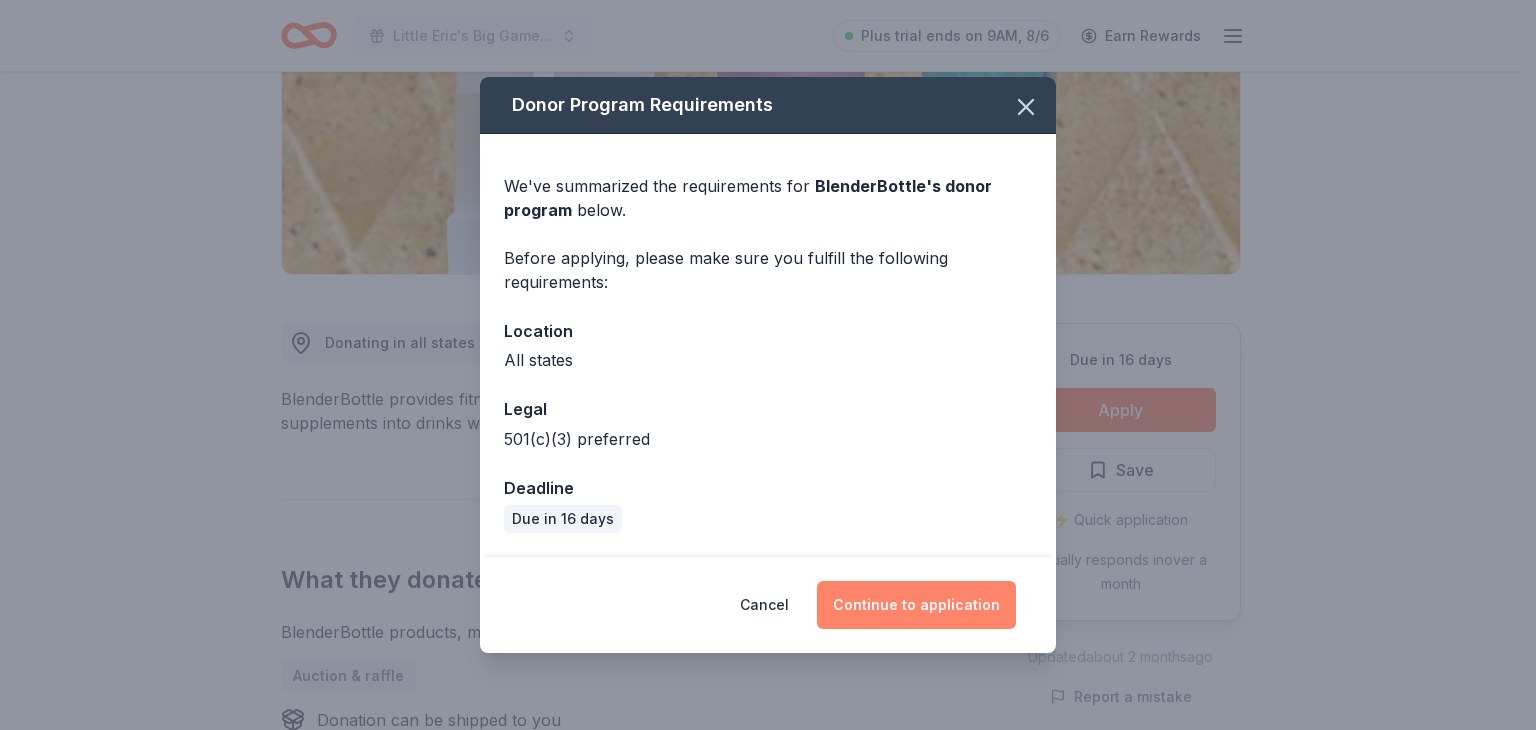 click on "Continue to application" at bounding box center (916, 605) 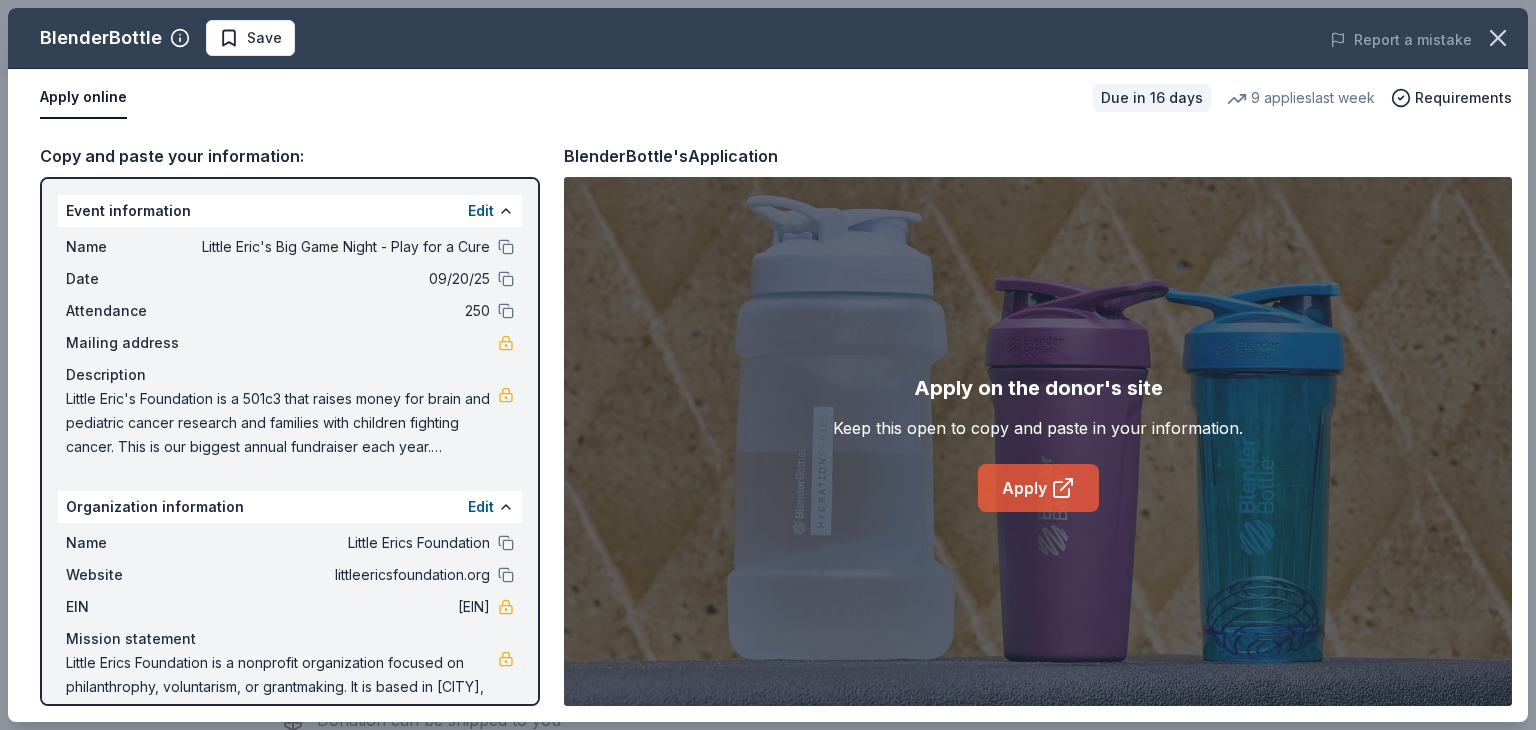 click on "Apply" at bounding box center [1038, 488] 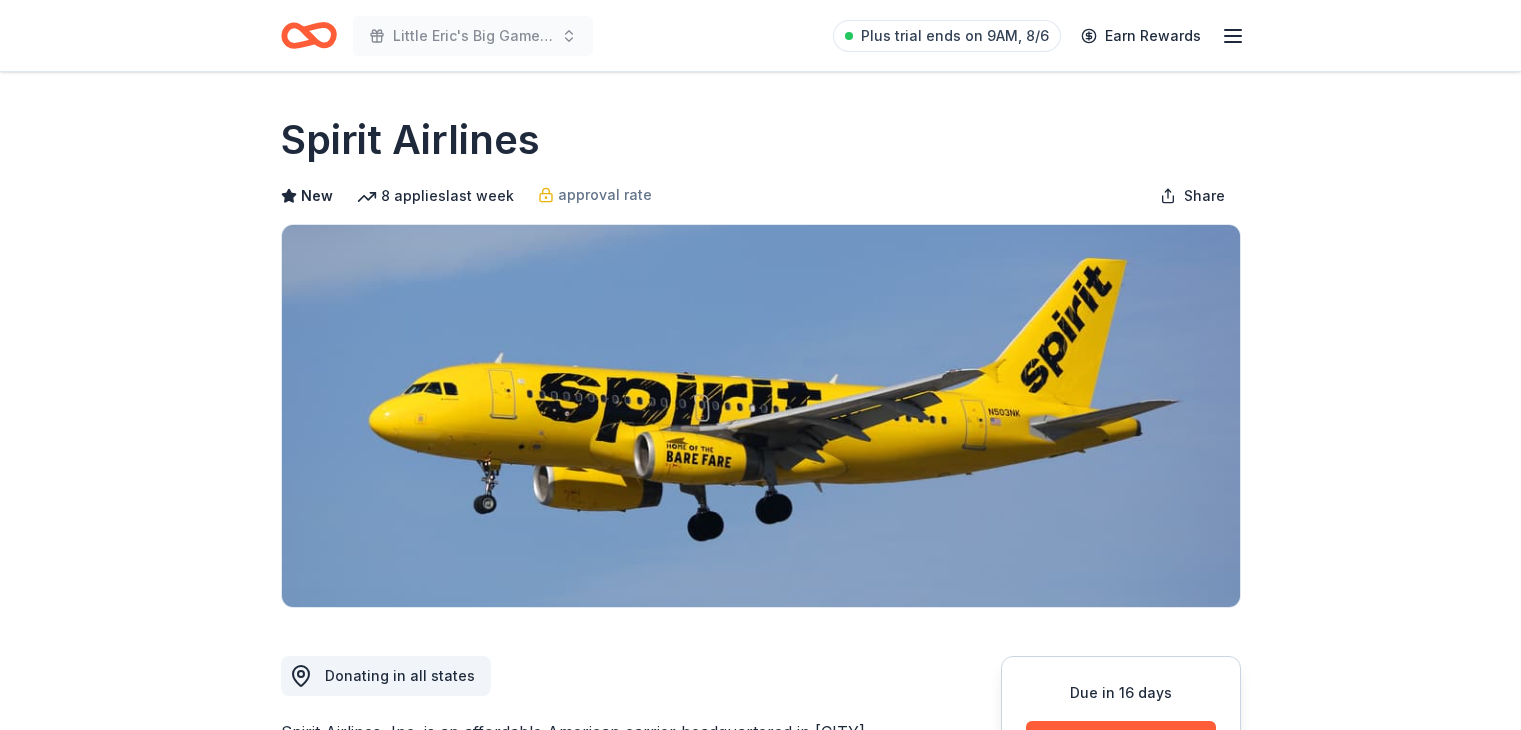 scroll, scrollTop: 0, scrollLeft: 0, axis: both 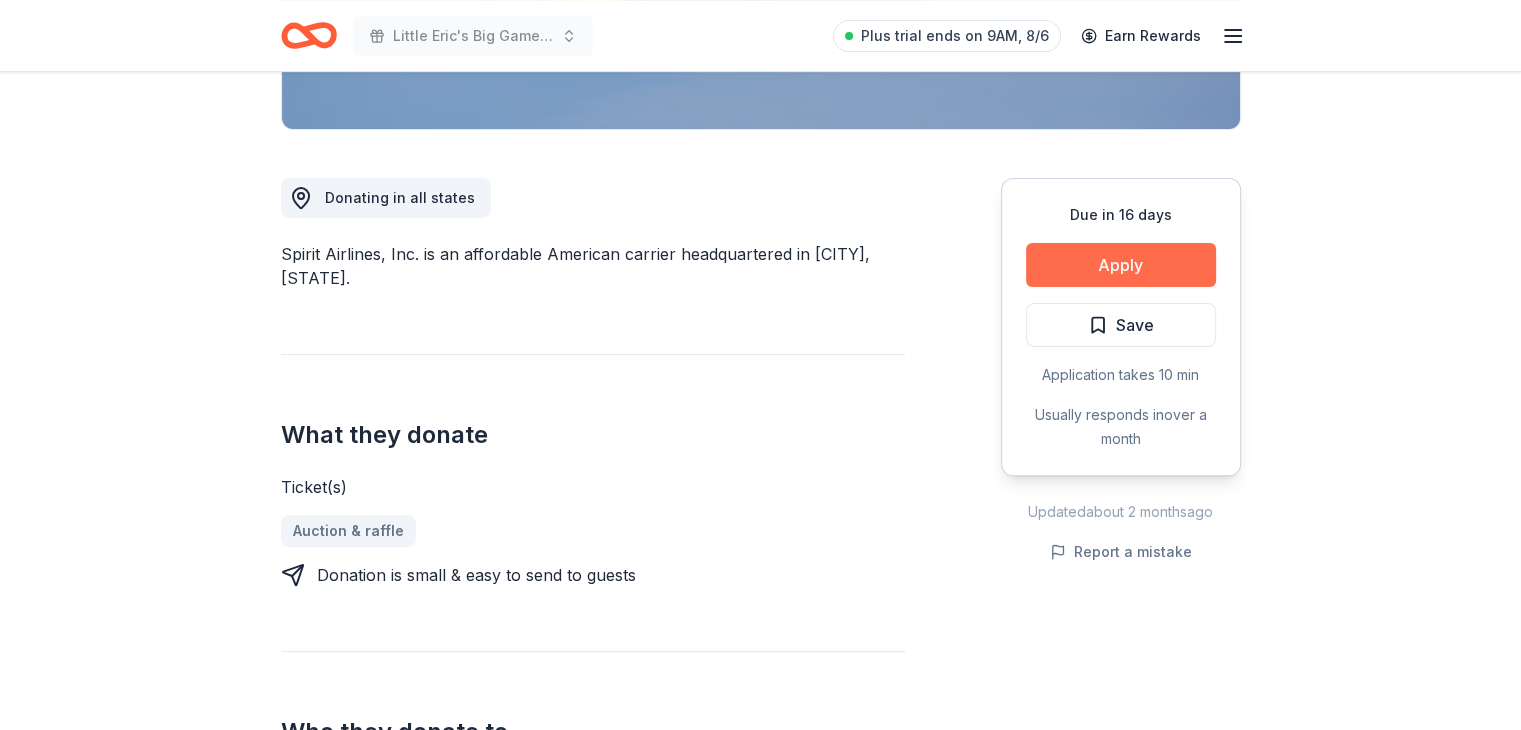 click on "Apply" at bounding box center [1121, 265] 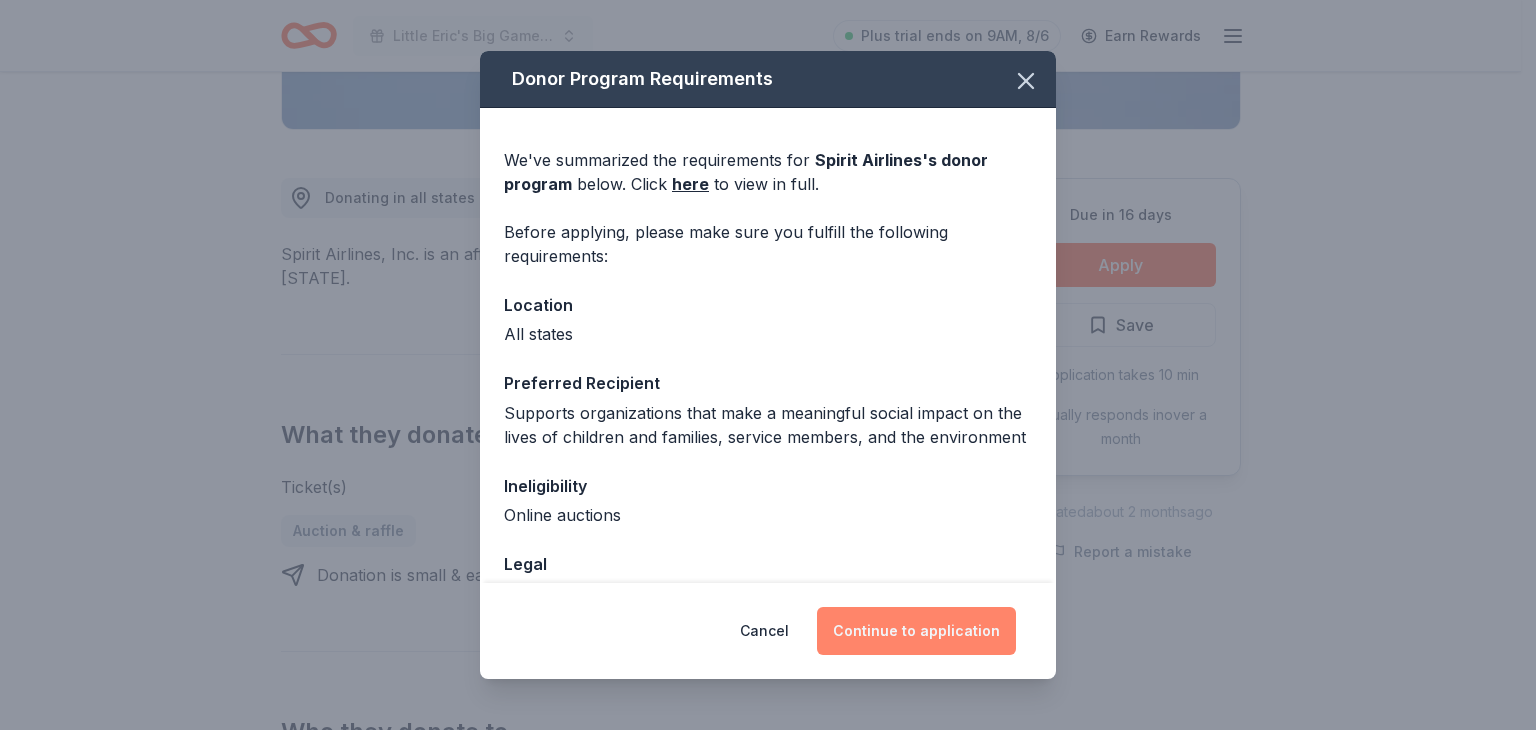 click on "Continue to application" at bounding box center [916, 631] 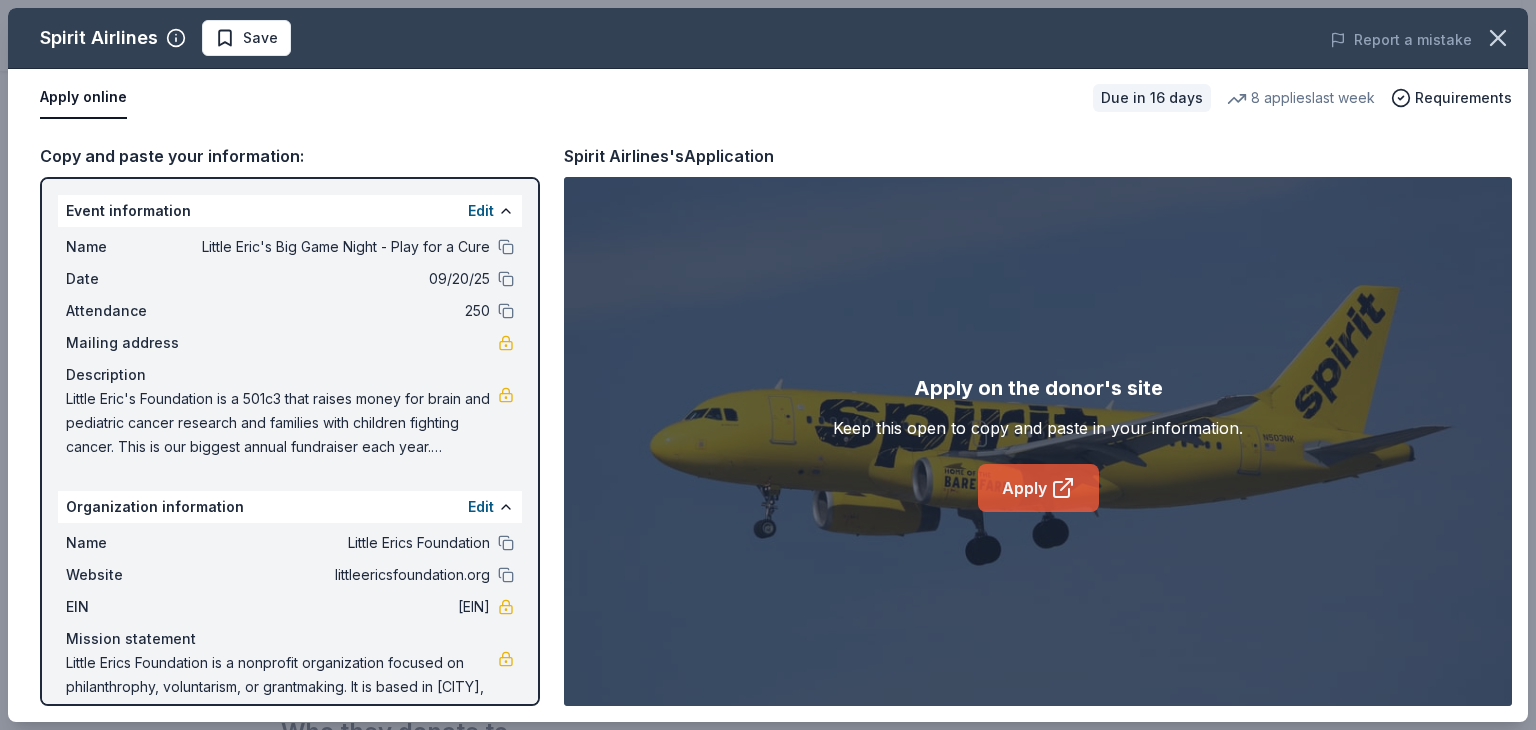click on "Apply" at bounding box center (1038, 488) 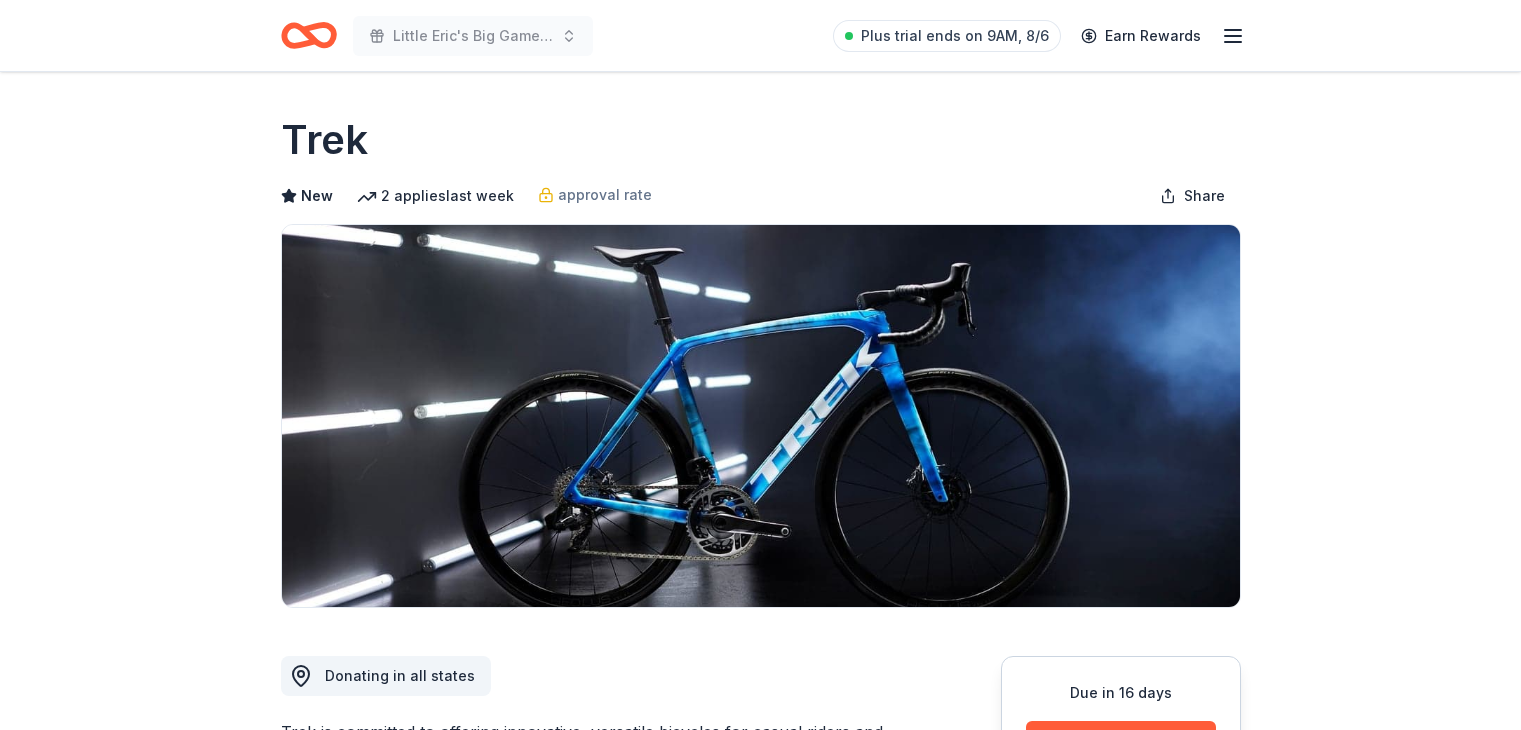 scroll, scrollTop: 0, scrollLeft: 0, axis: both 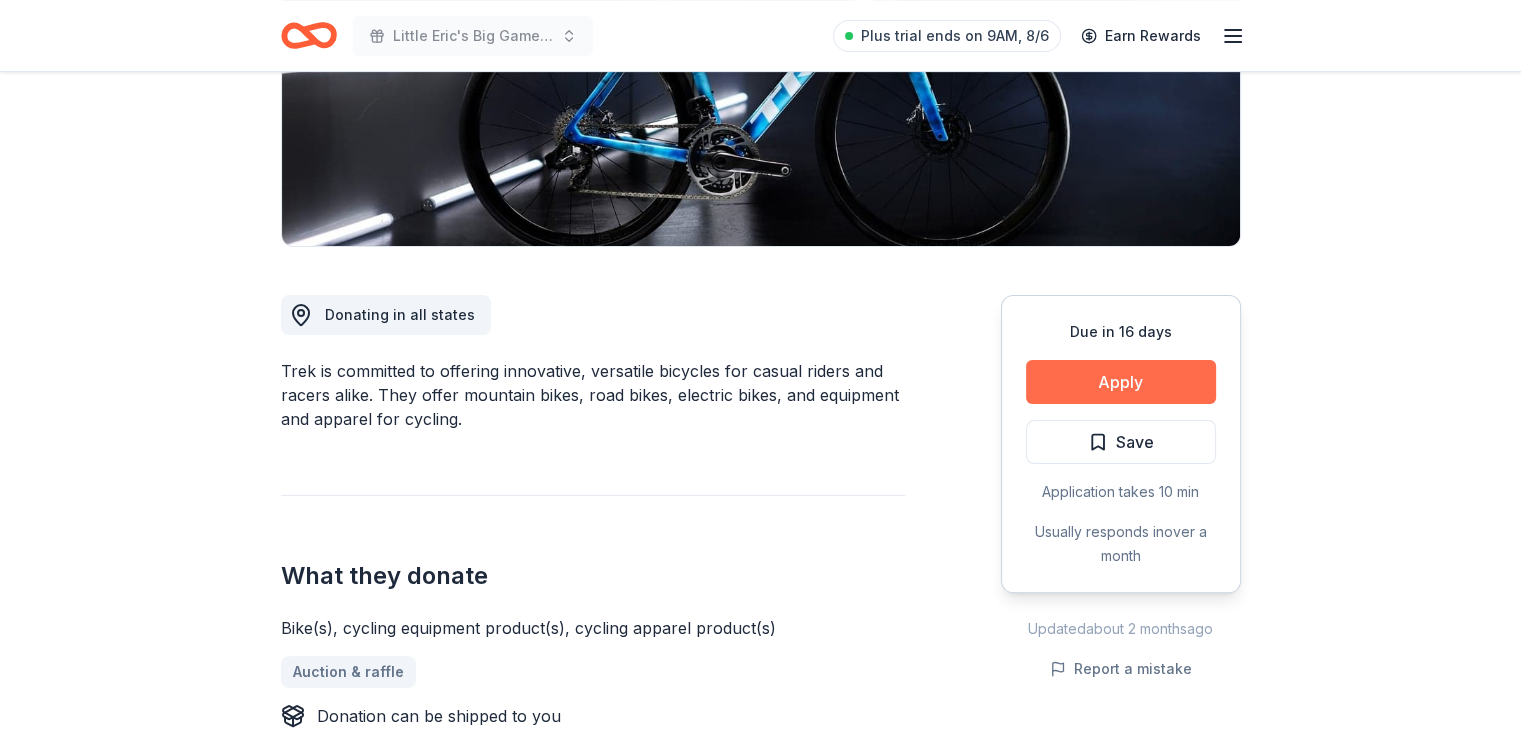 click on "Apply" at bounding box center (1121, 382) 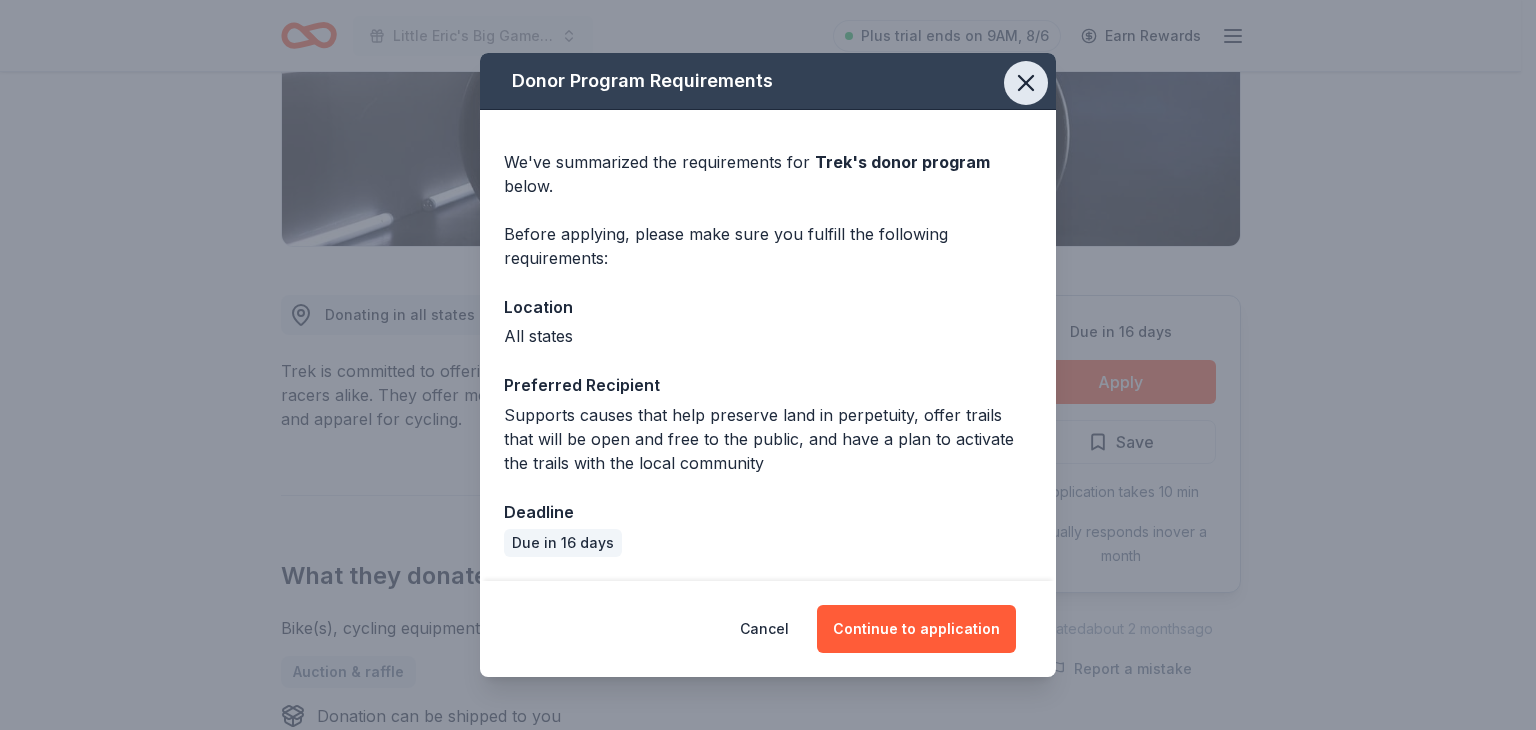 click 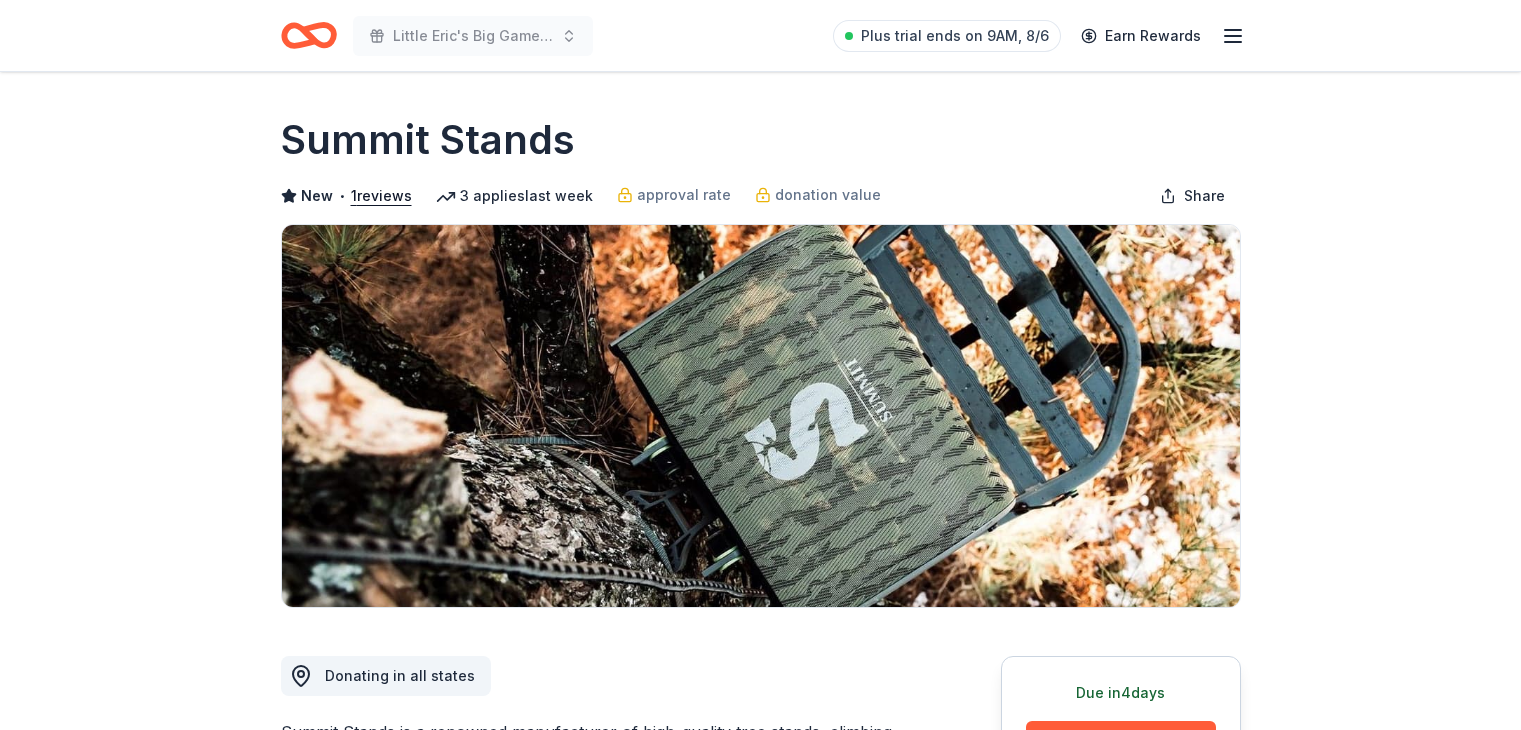 scroll, scrollTop: 0, scrollLeft: 0, axis: both 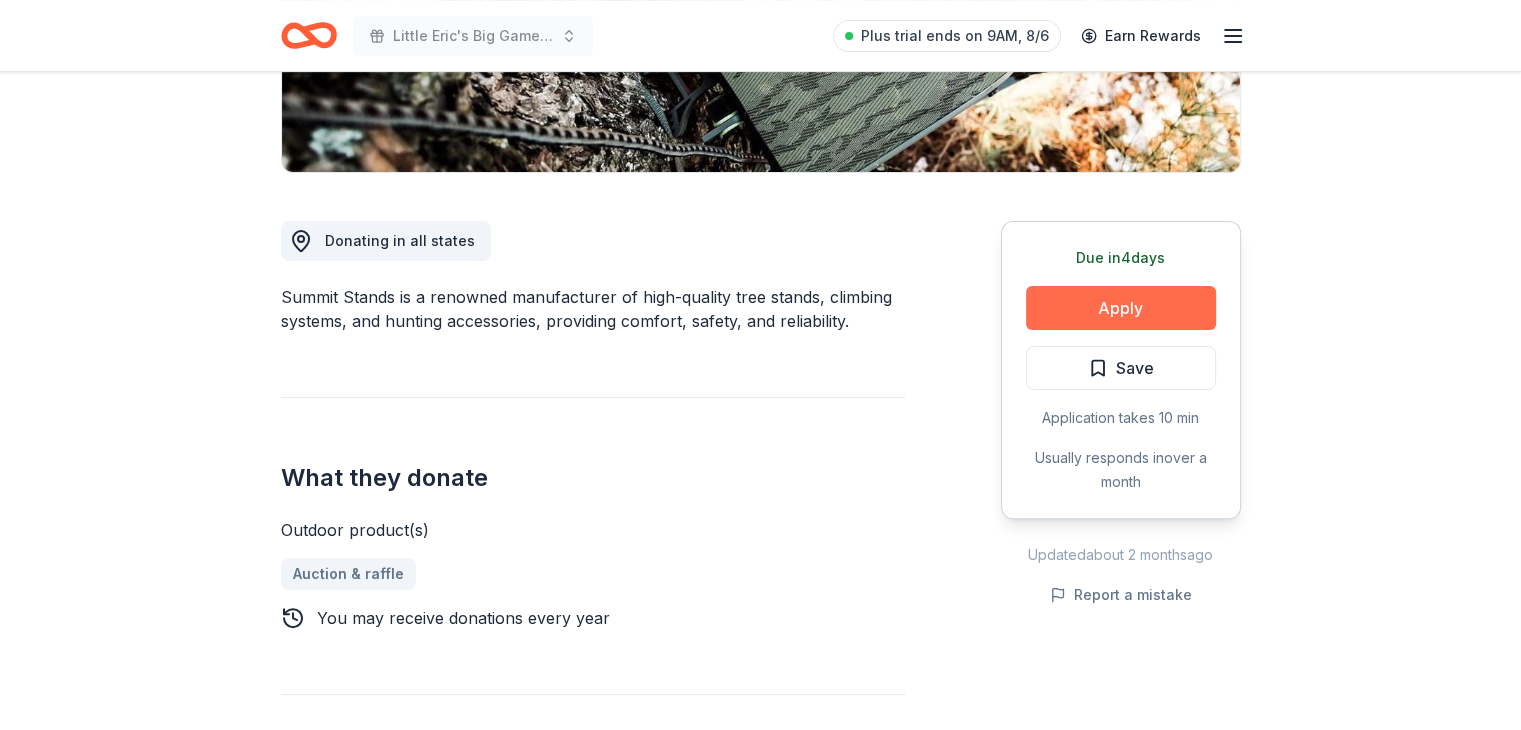 click on "Apply" at bounding box center [1121, 308] 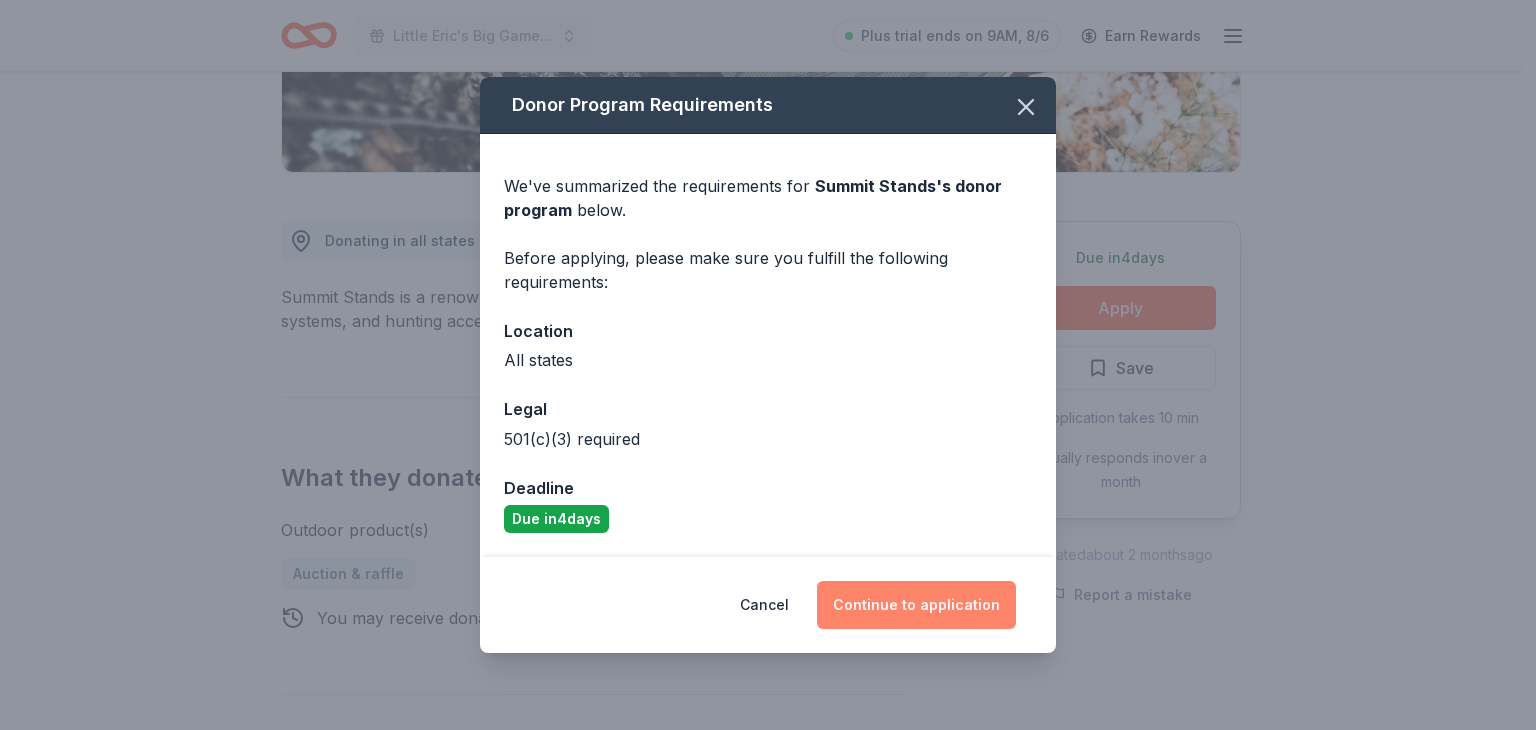click on "Continue to application" at bounding box center (916, 605) 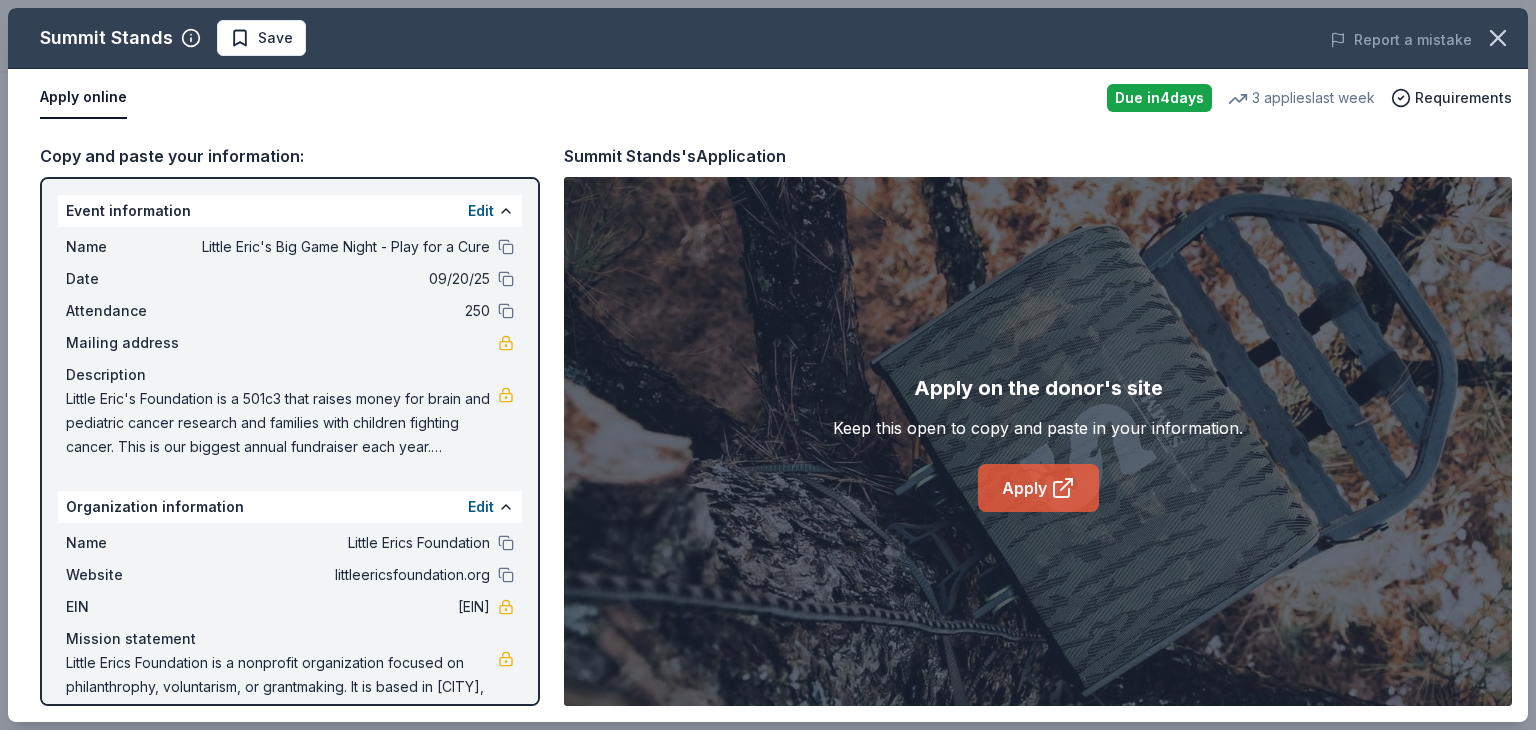 click 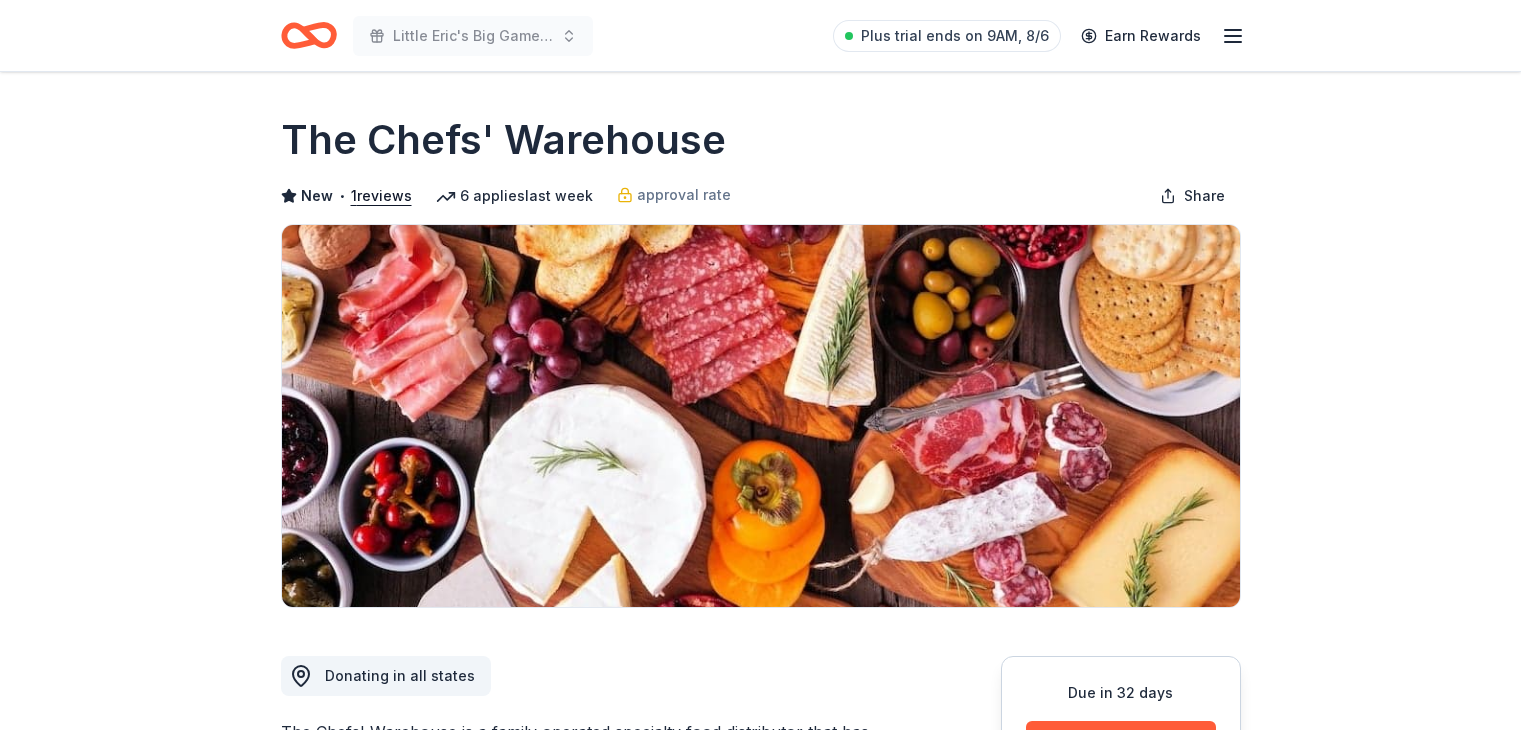 scroll, scrollTop: 0, scrollLeft: 0, axis: both 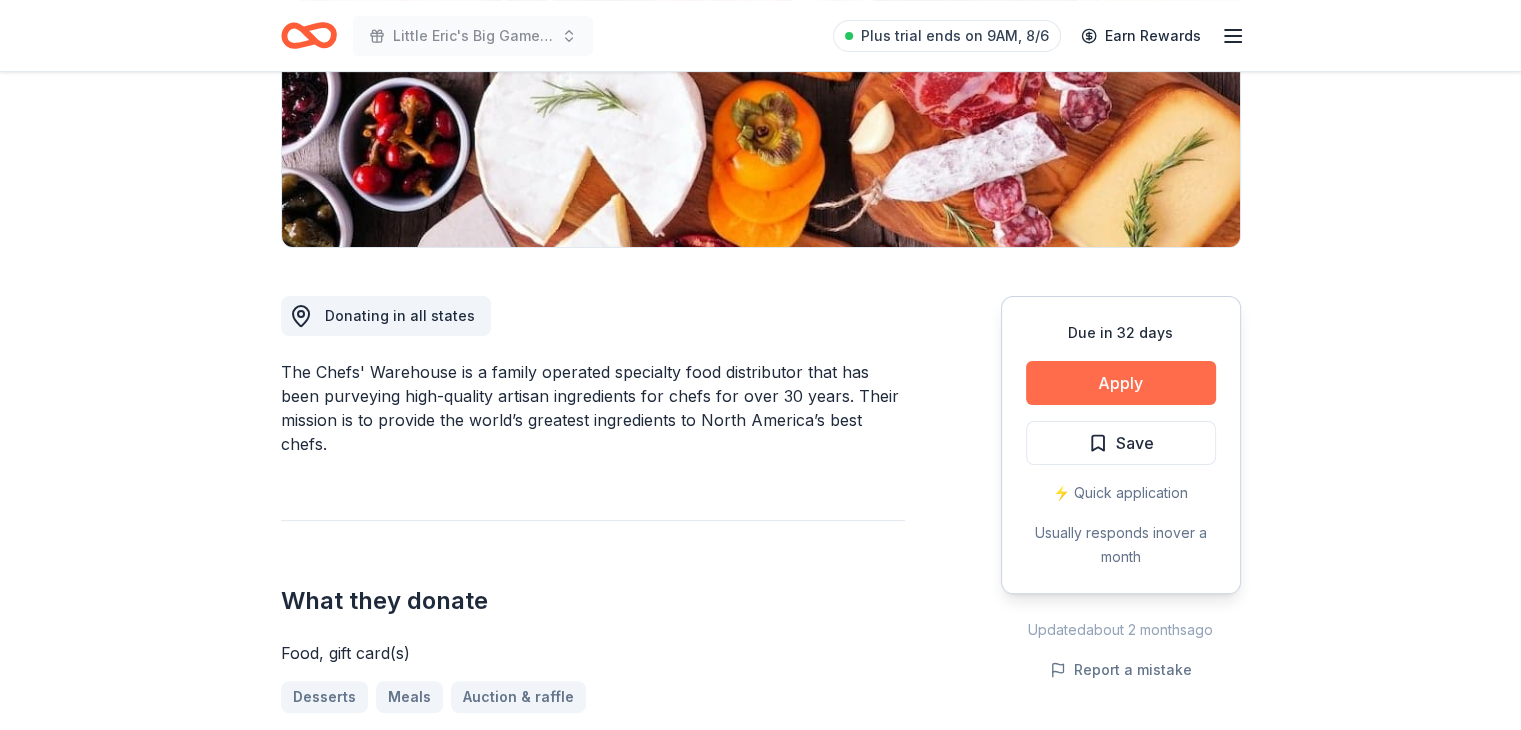 click on "Apply" at bounding box center (1121, 383) 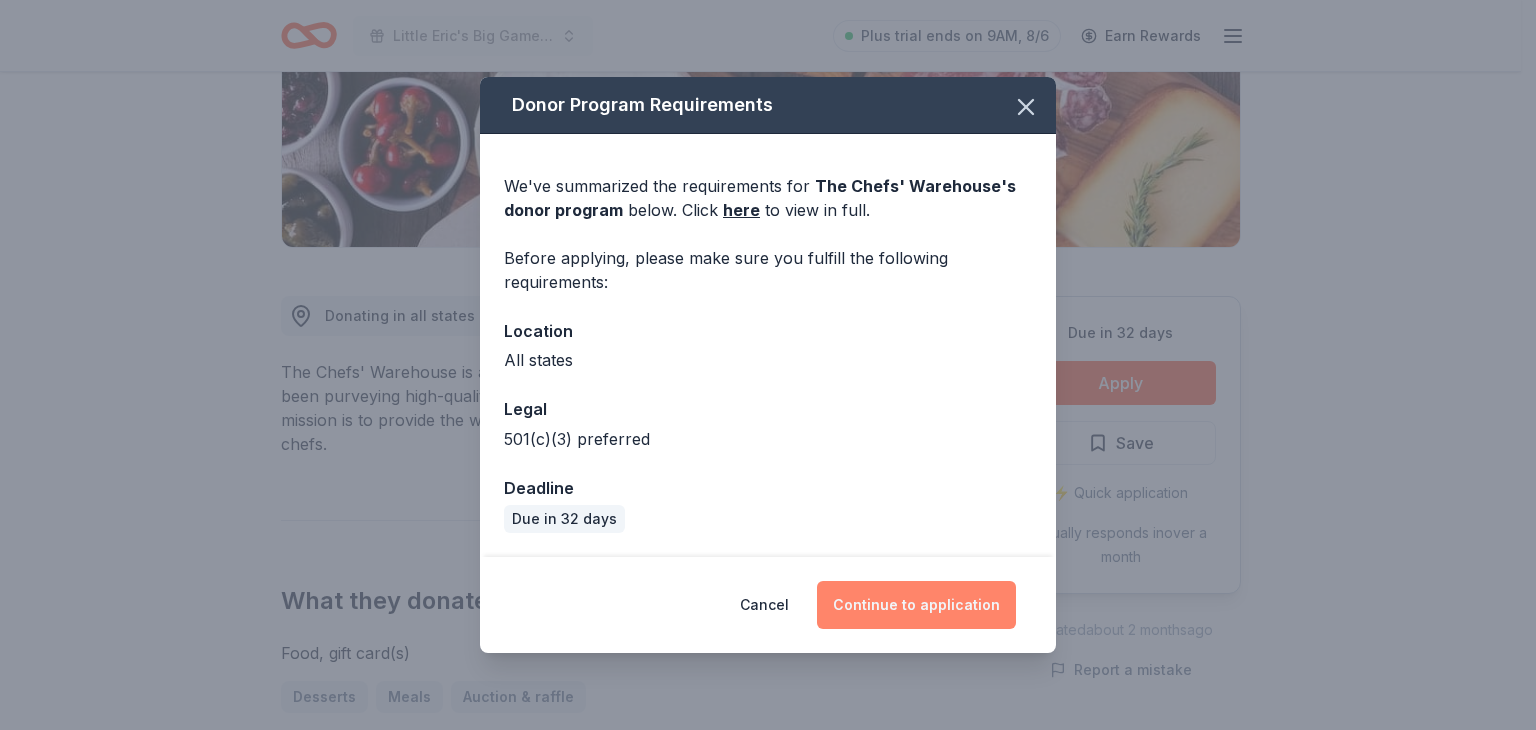 click on "Continue to application" at bounding box center (916, 605) 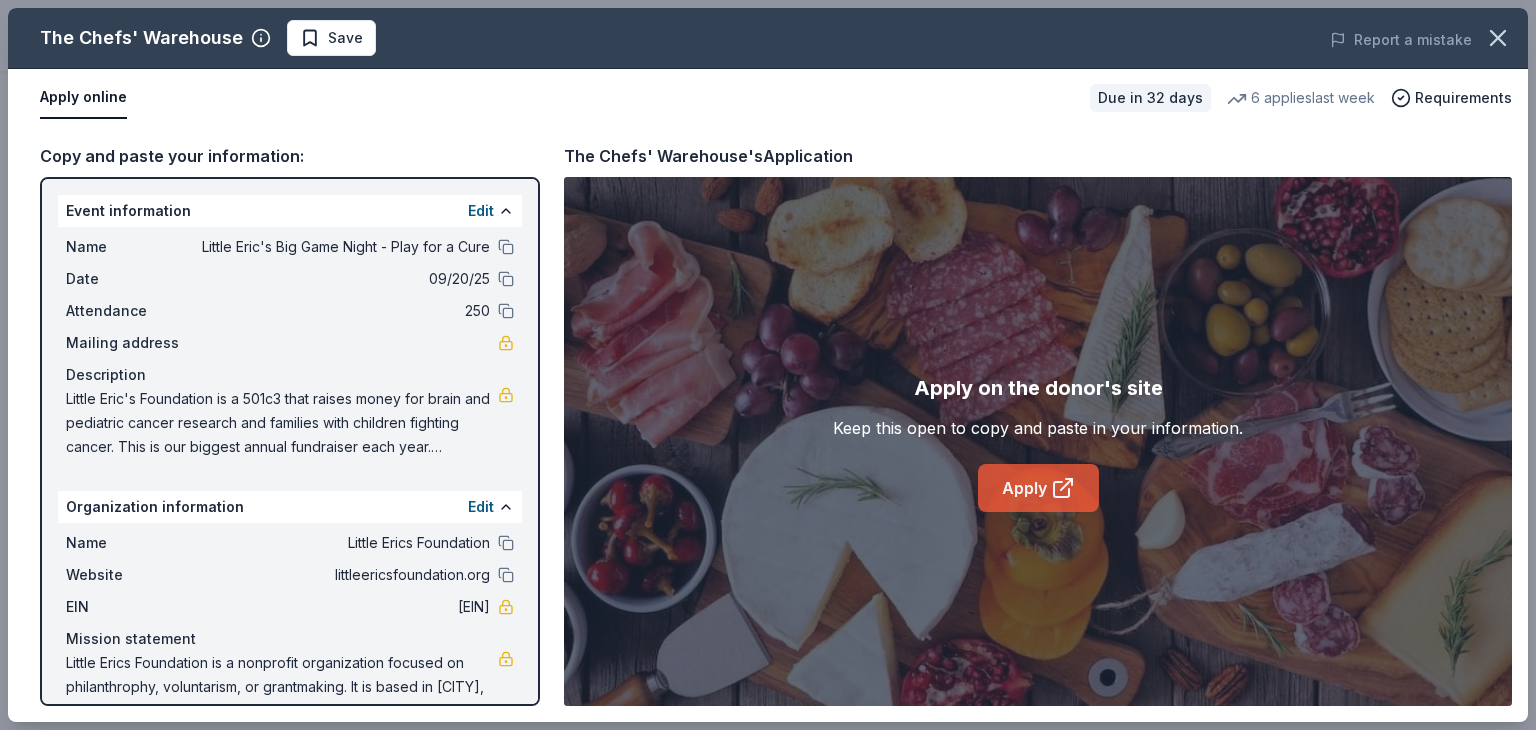 click on "Apply" at bounding box center (1038, 488) 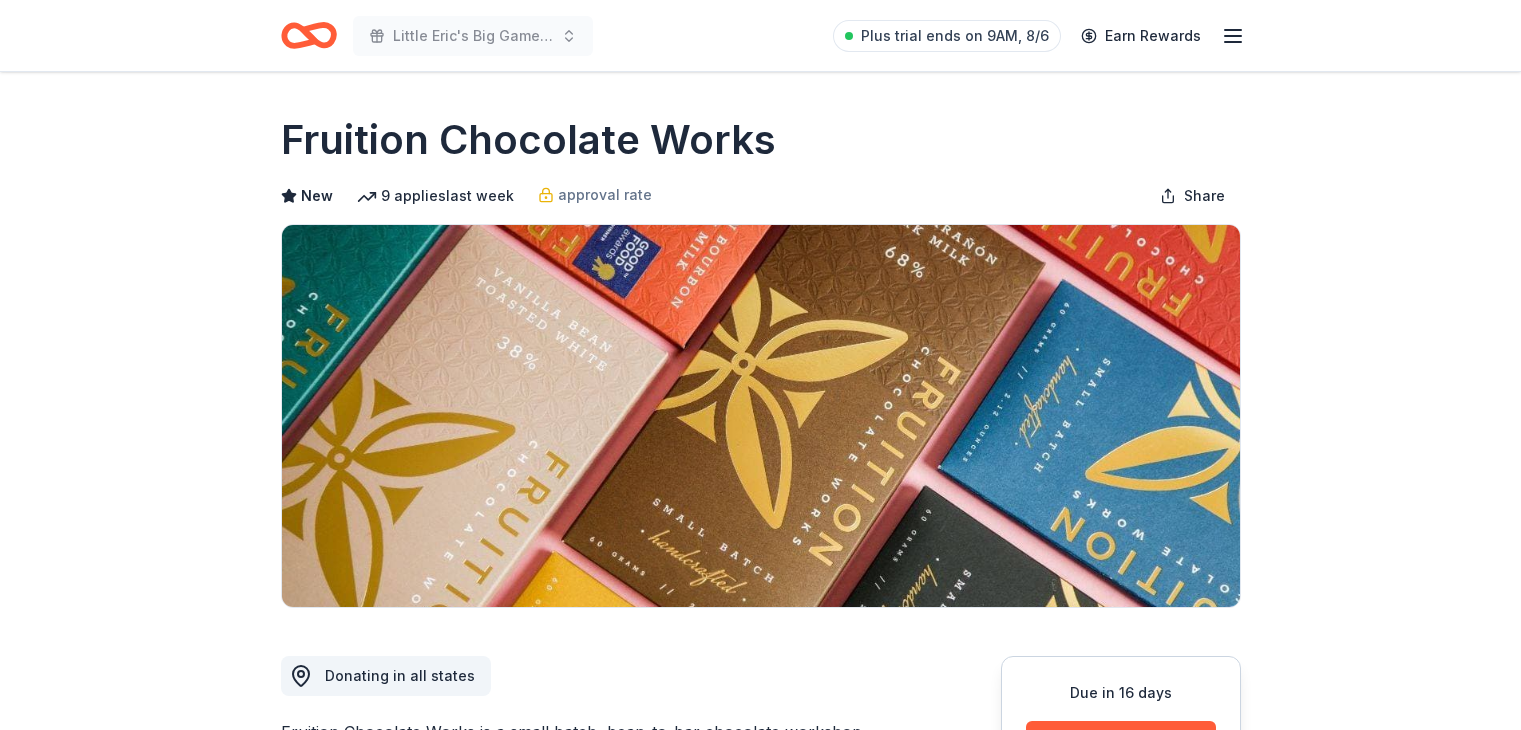 scroll, scrollTop: 0, scrollLeft: 0, axis: both 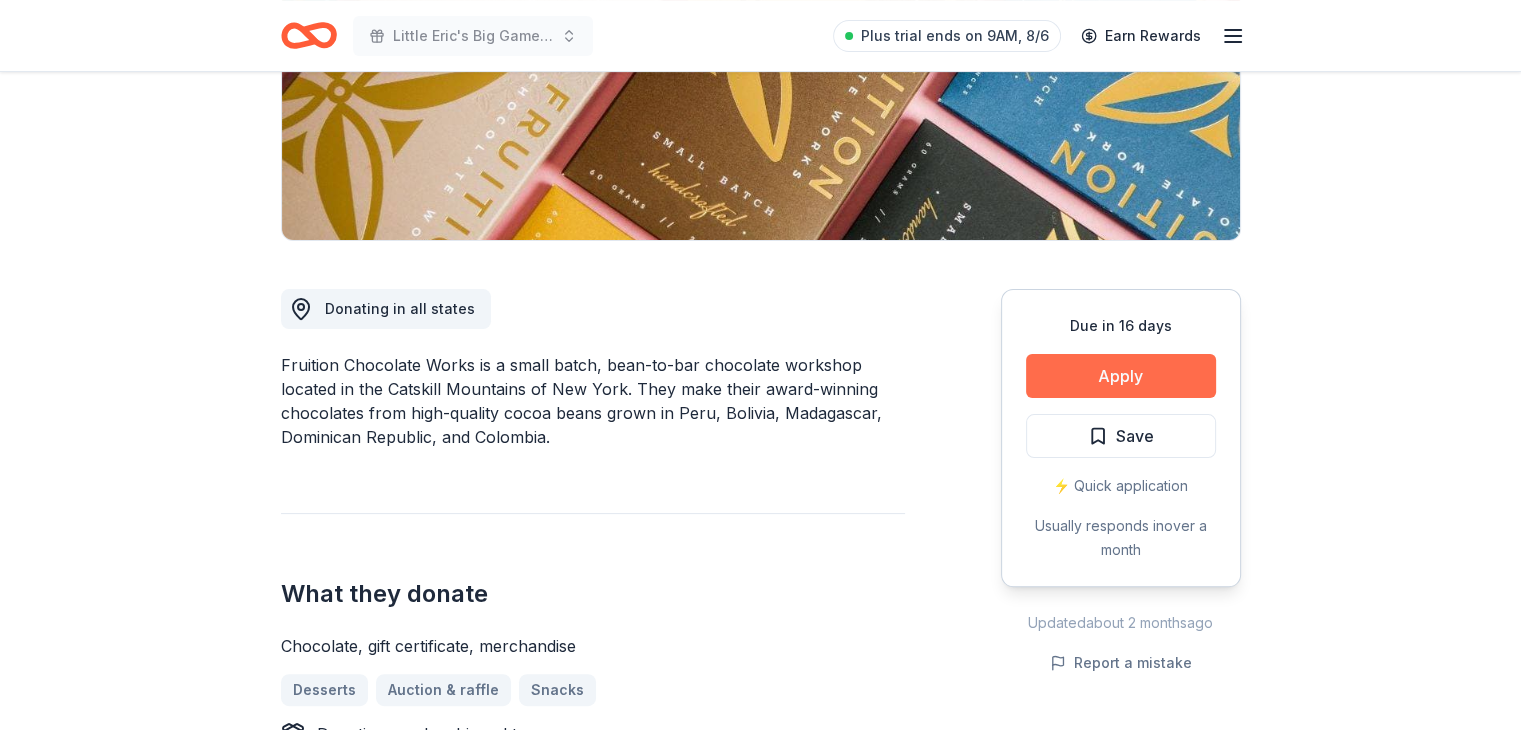 click on "Apply" at bounding box center (1121, 376) 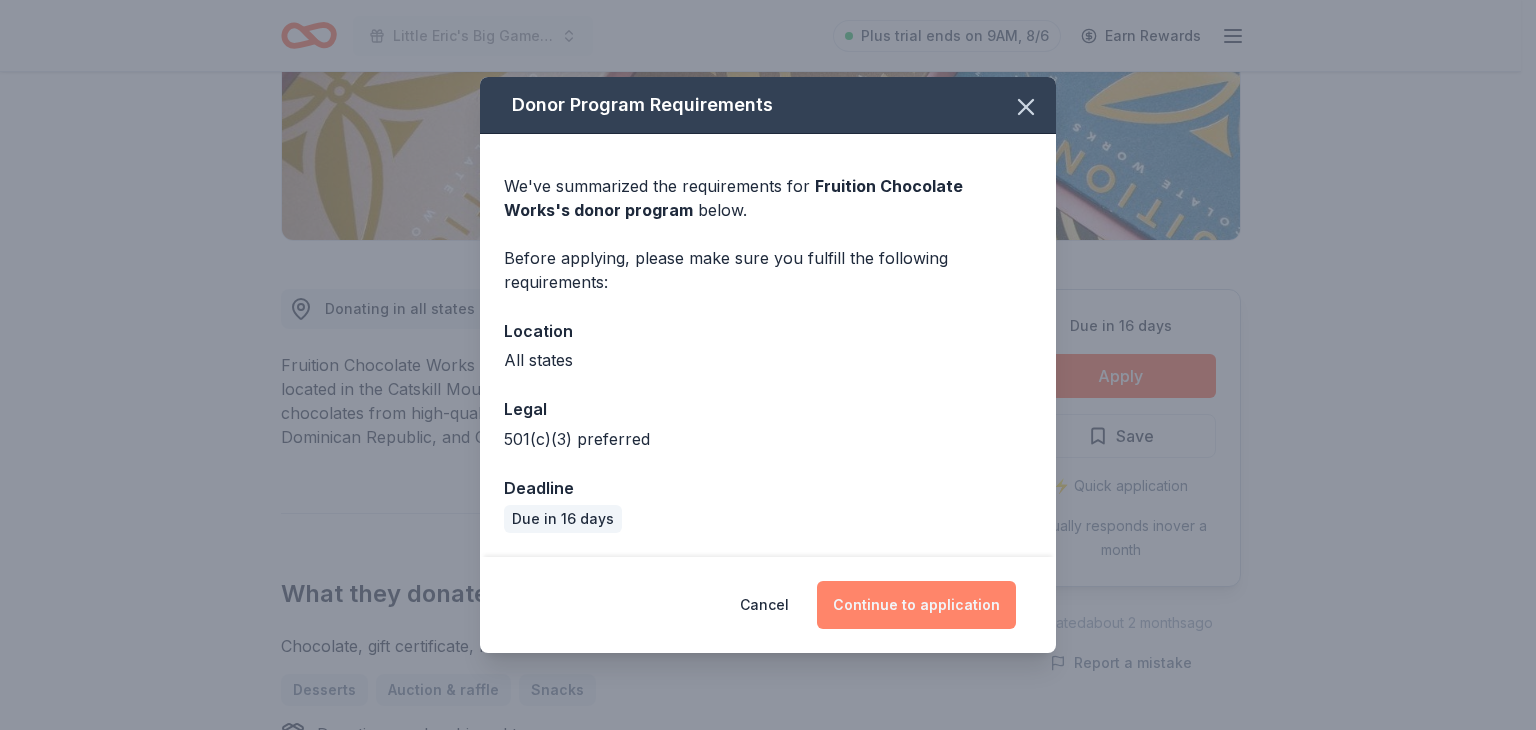 click on "Continue to application" at bounding box center [916, 605] 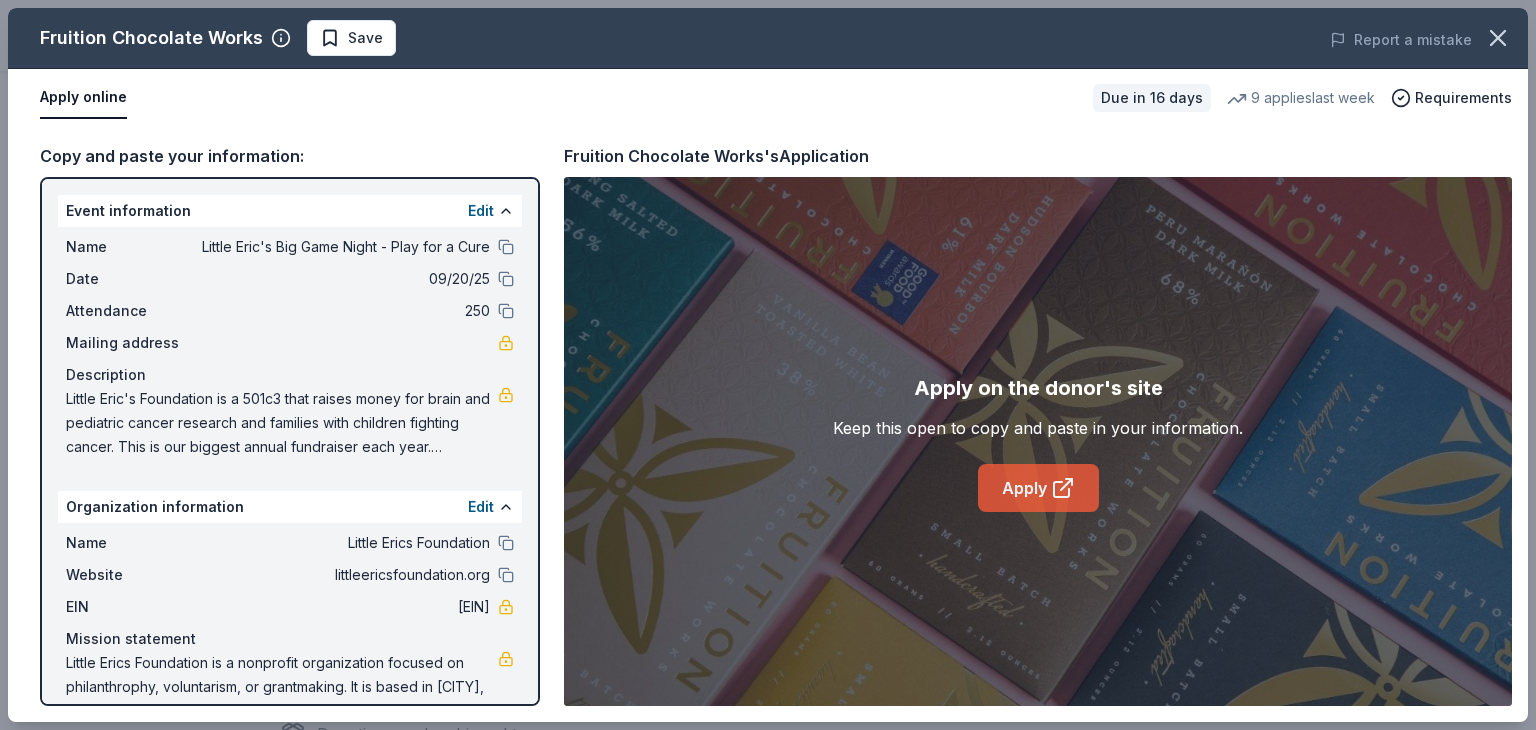 click on "Apply" at bounding box center (1038, 488) 